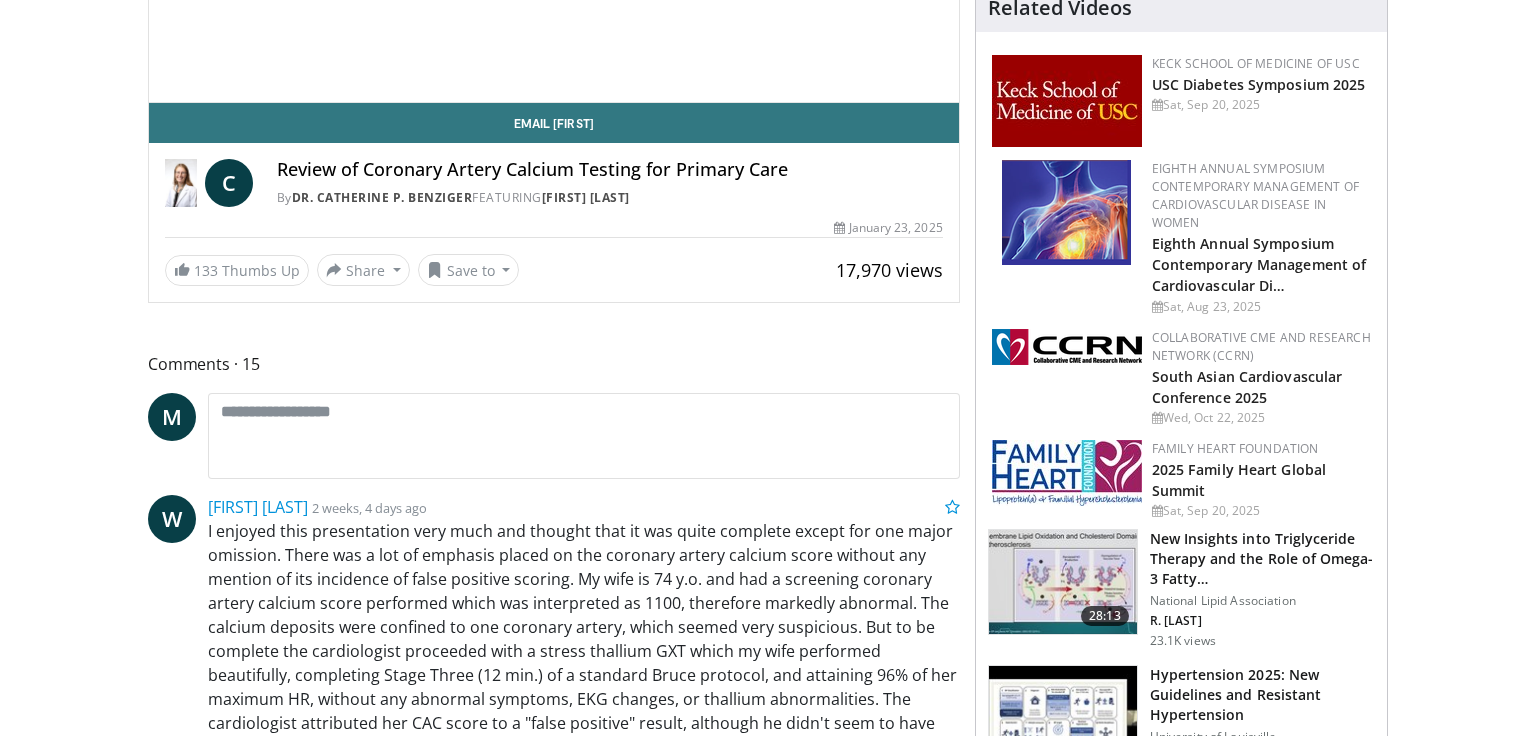 scroll, scrollTop: 575, scrollLeft: 0, axis: vertical 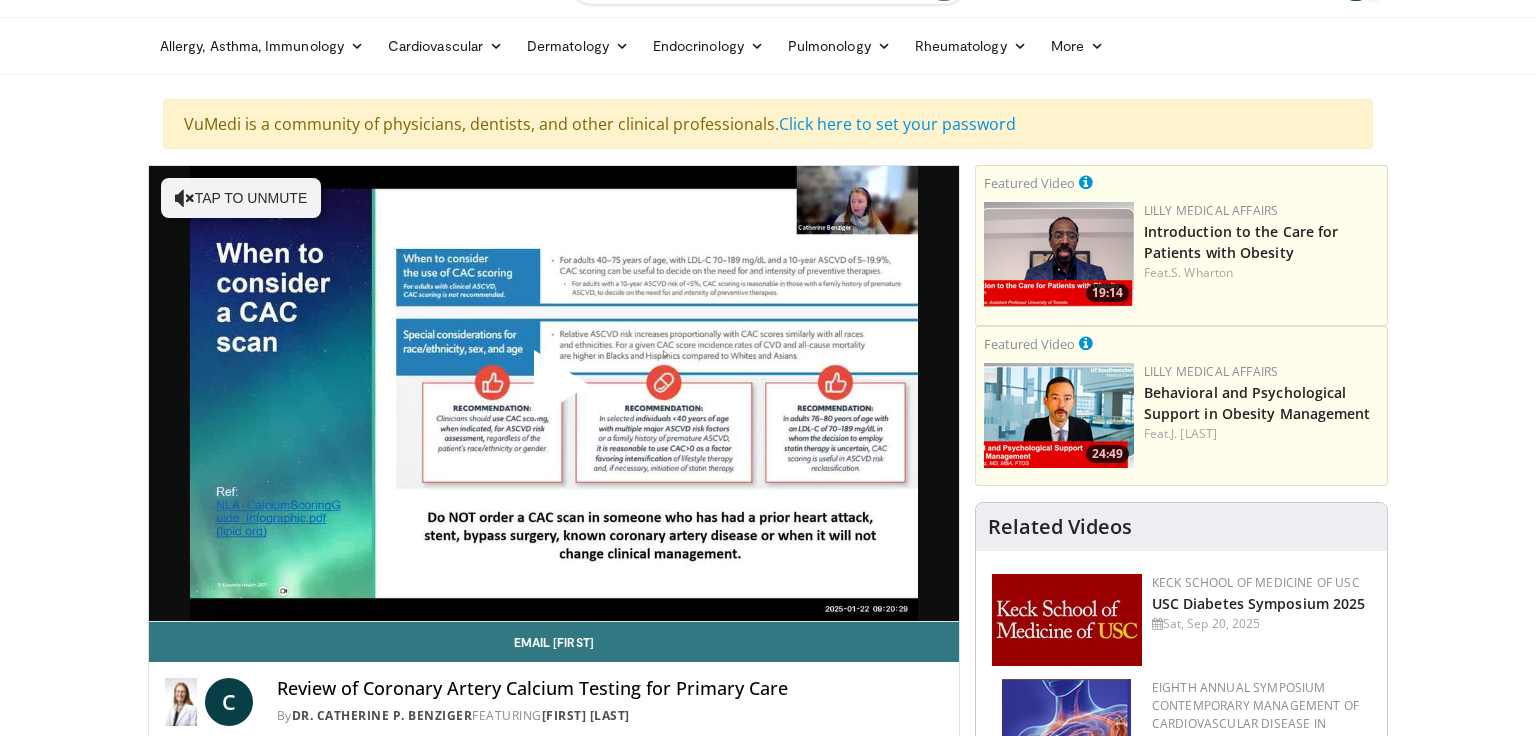 click at bounding box center (554, 393) 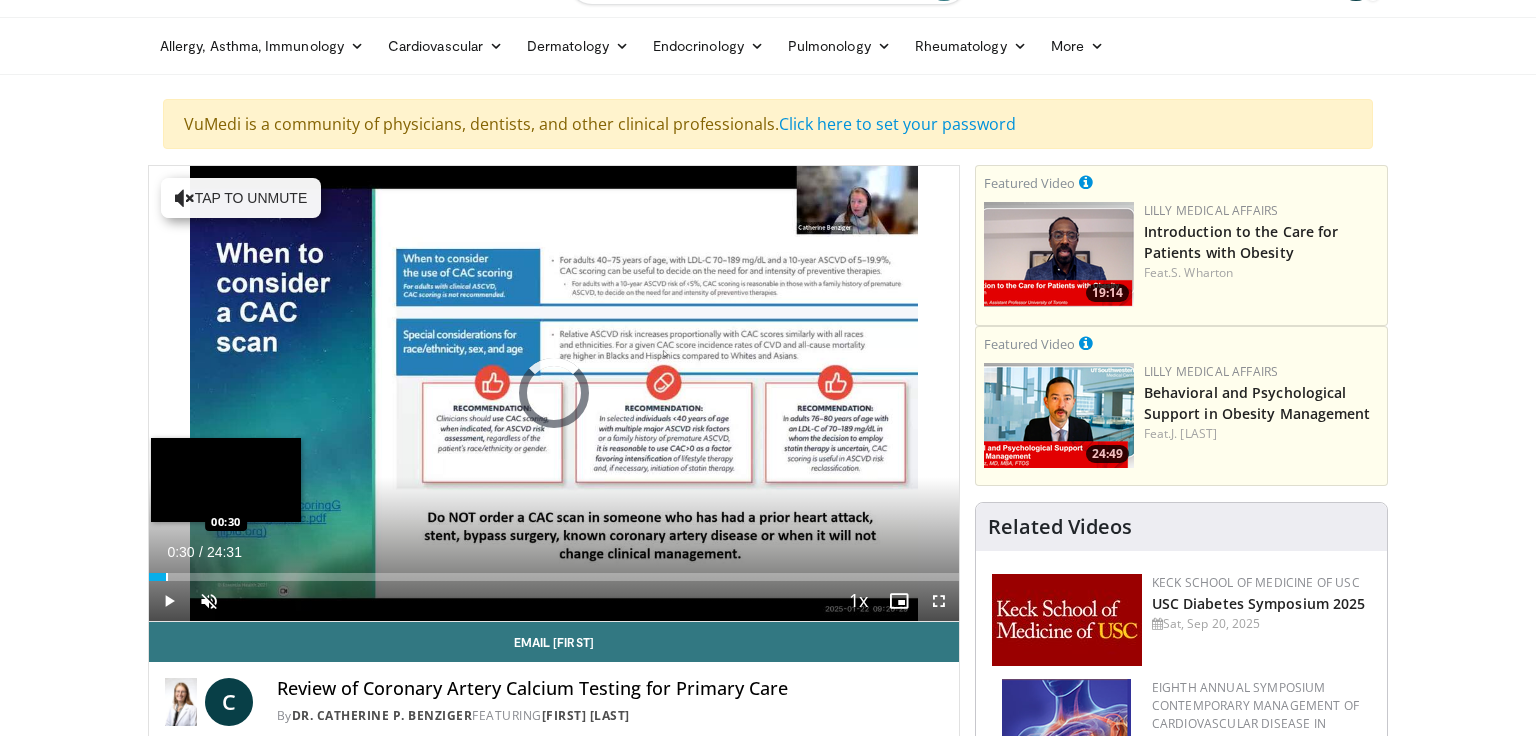 click at bounding box center (167, 577) 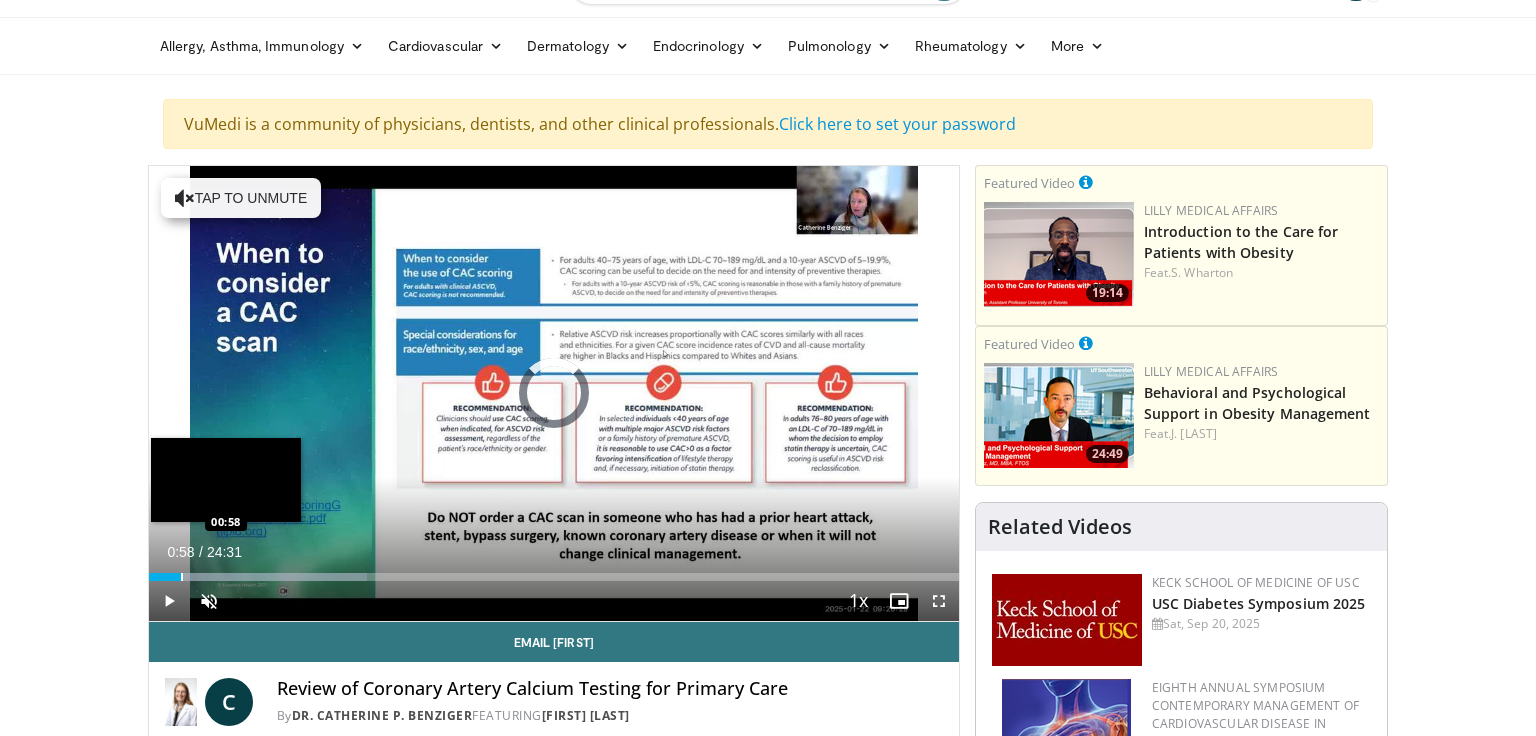 click at bounding box center [182, 577] 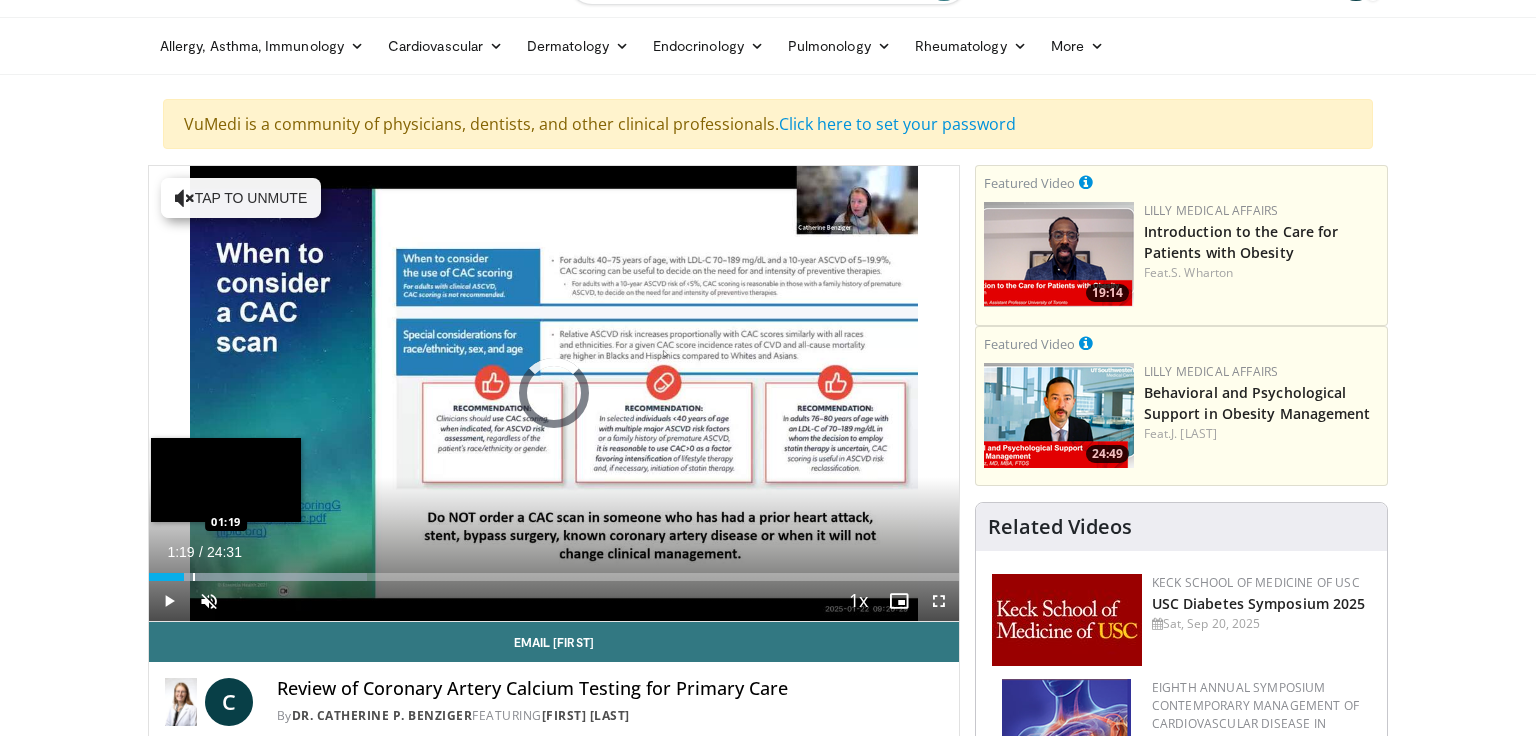 click at bounding box center (194, 577) 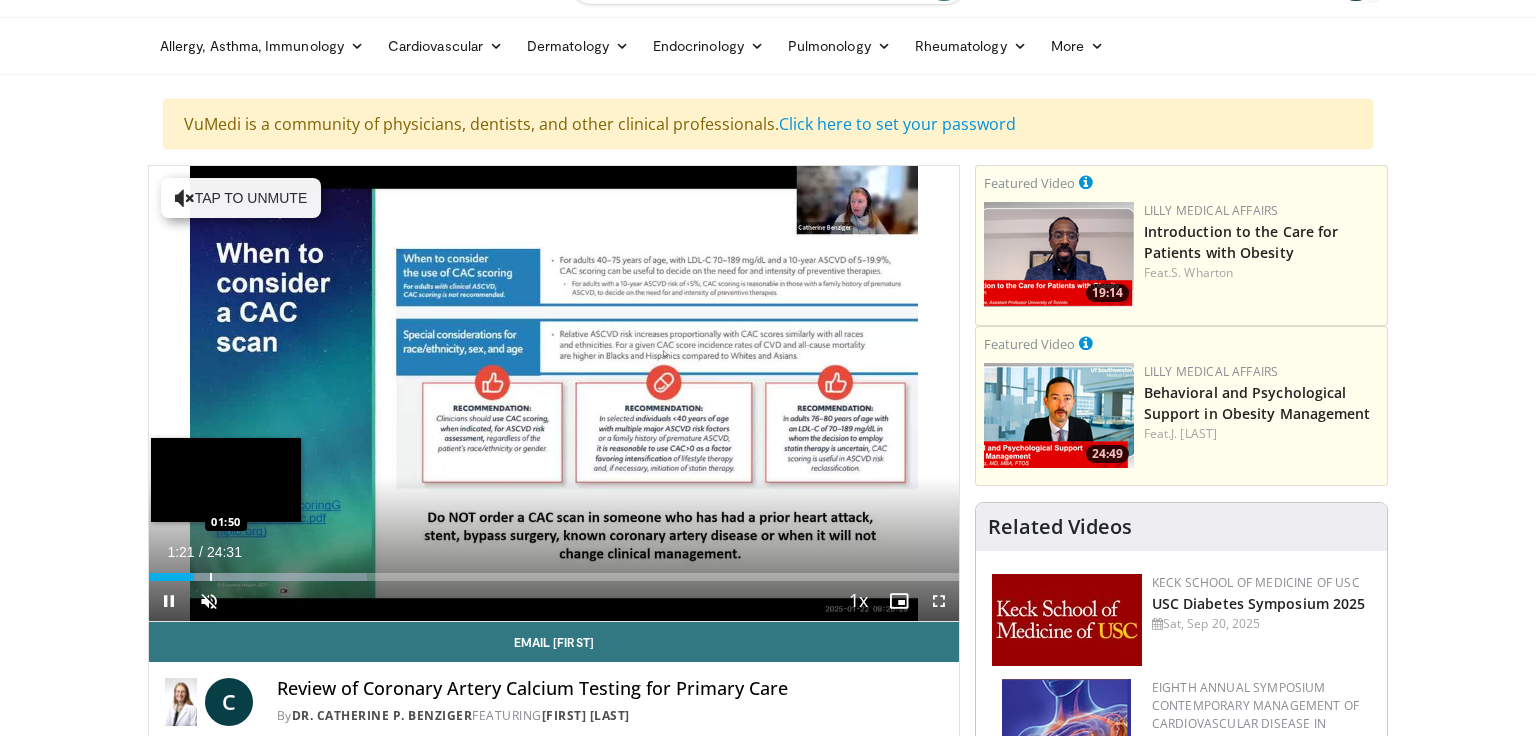 click at bounding box center [211, 577] 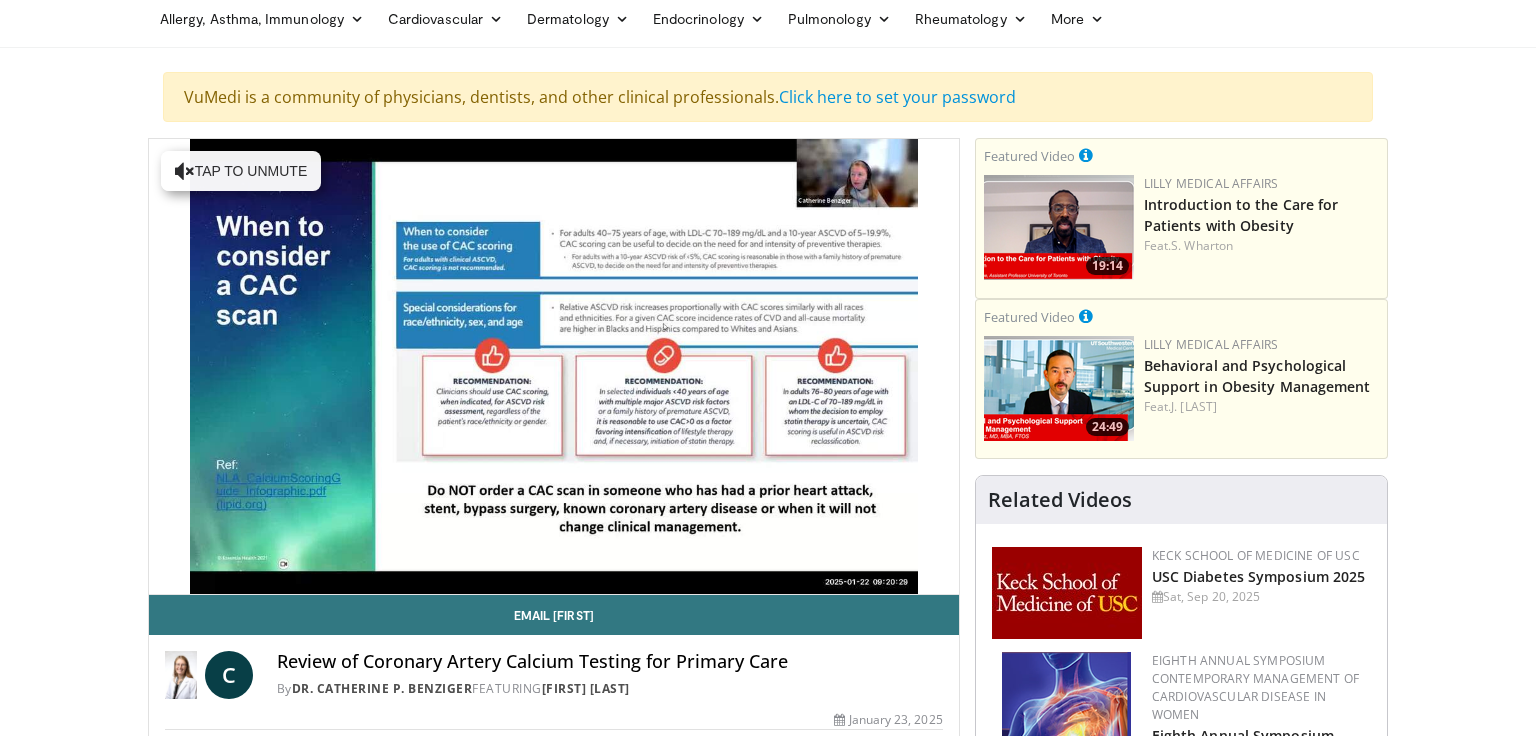 scroll, scrollTop: 74, scrollLeft: 0, axis: vertical 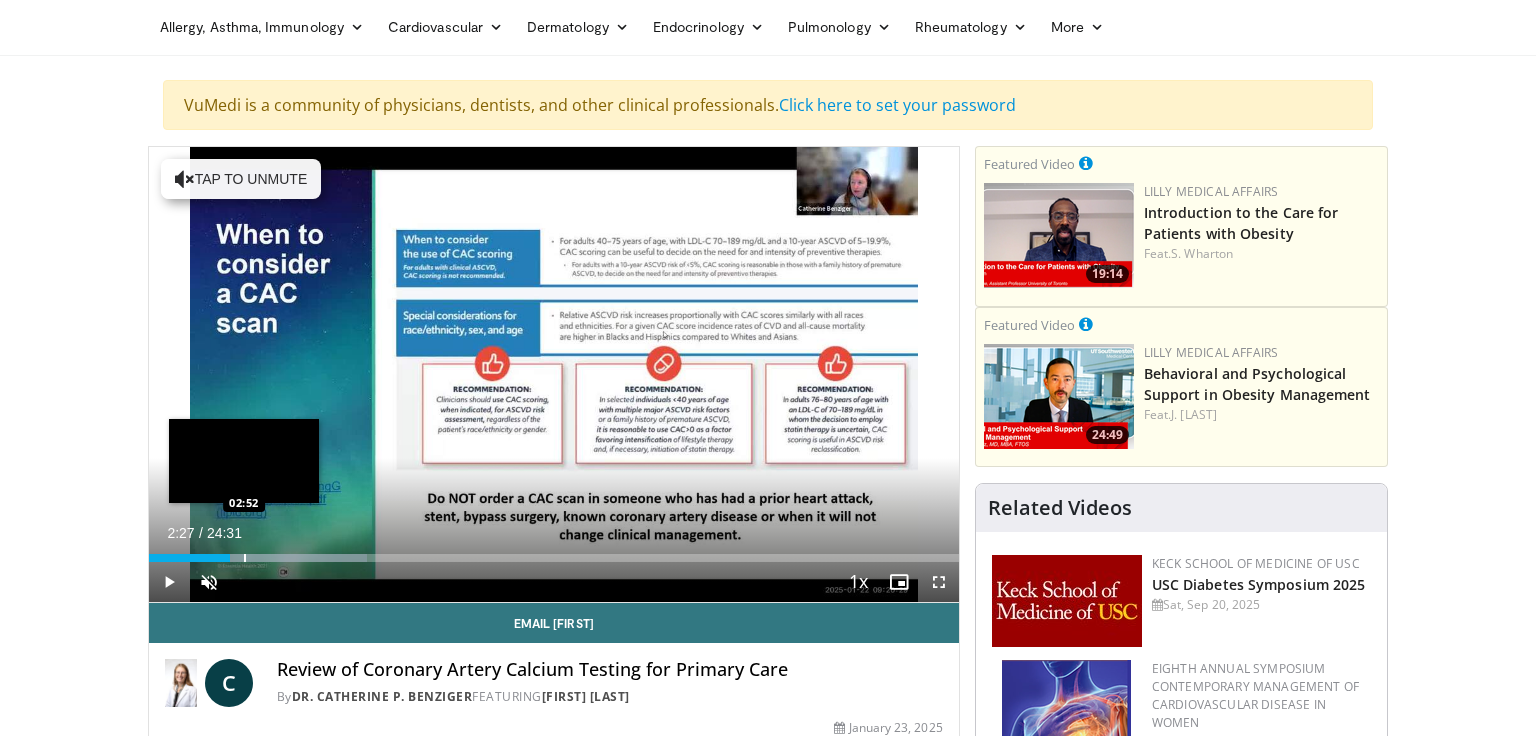 click at bounding box center [245, 558] 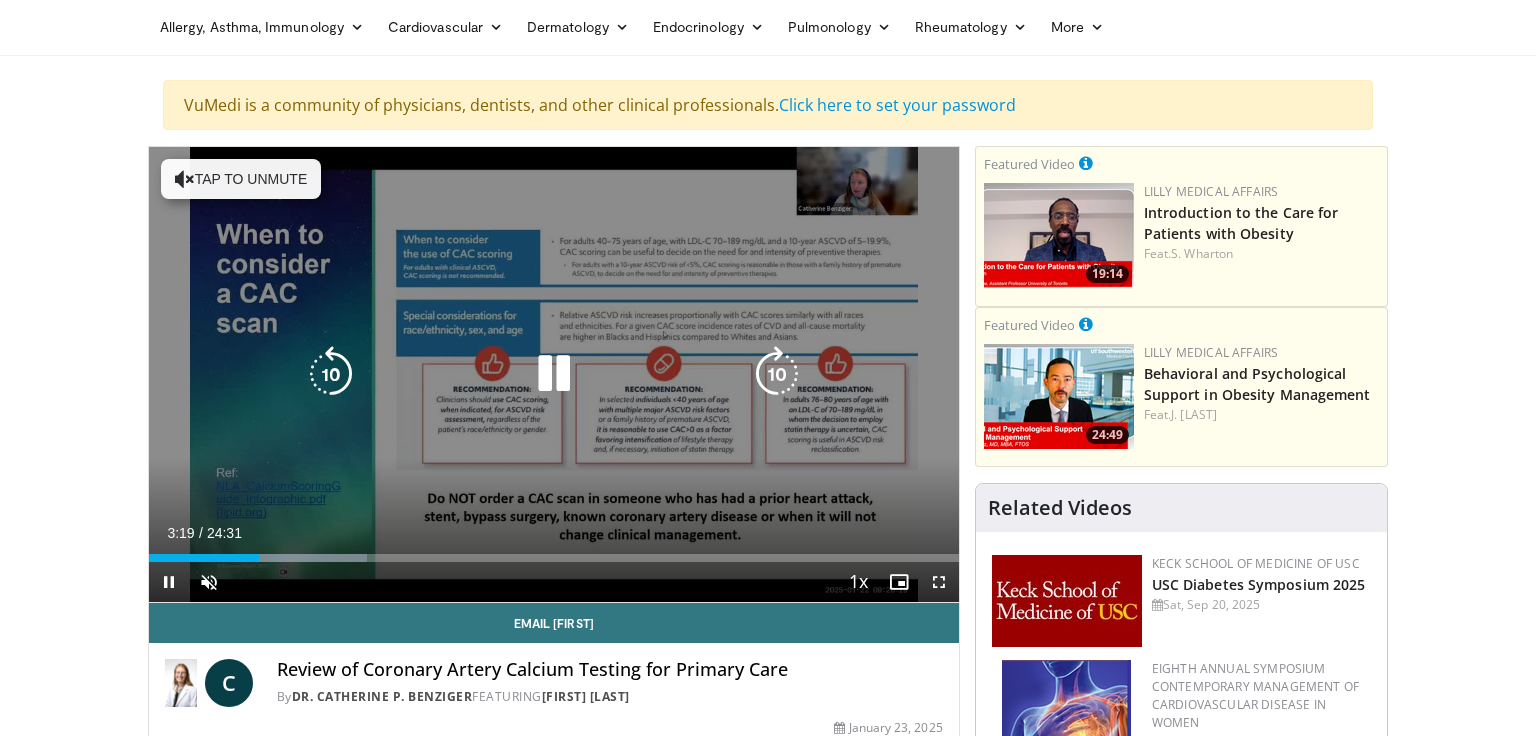 click on "Tap to unmute" at bounding box center [241, 179] 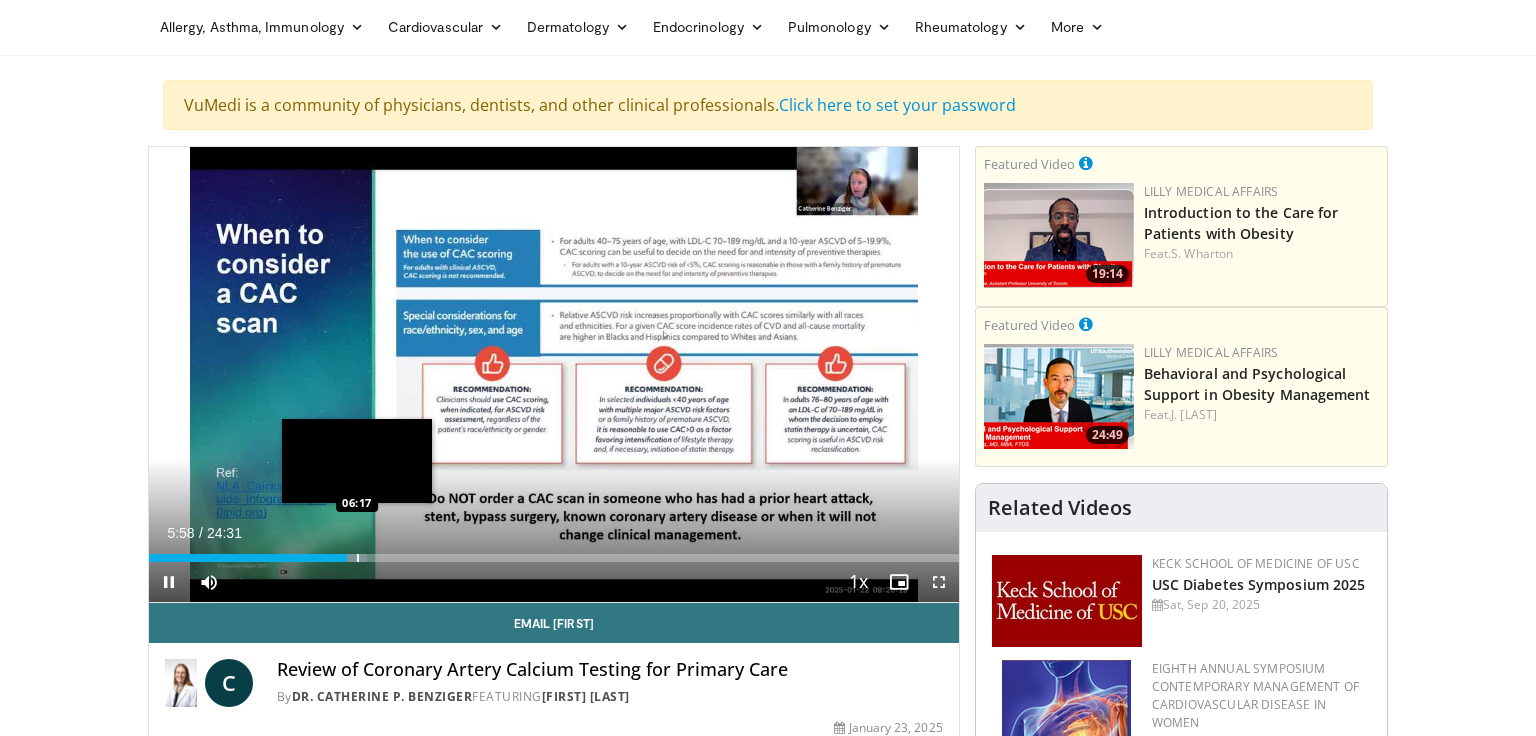 click at bounding box center [358, 558] 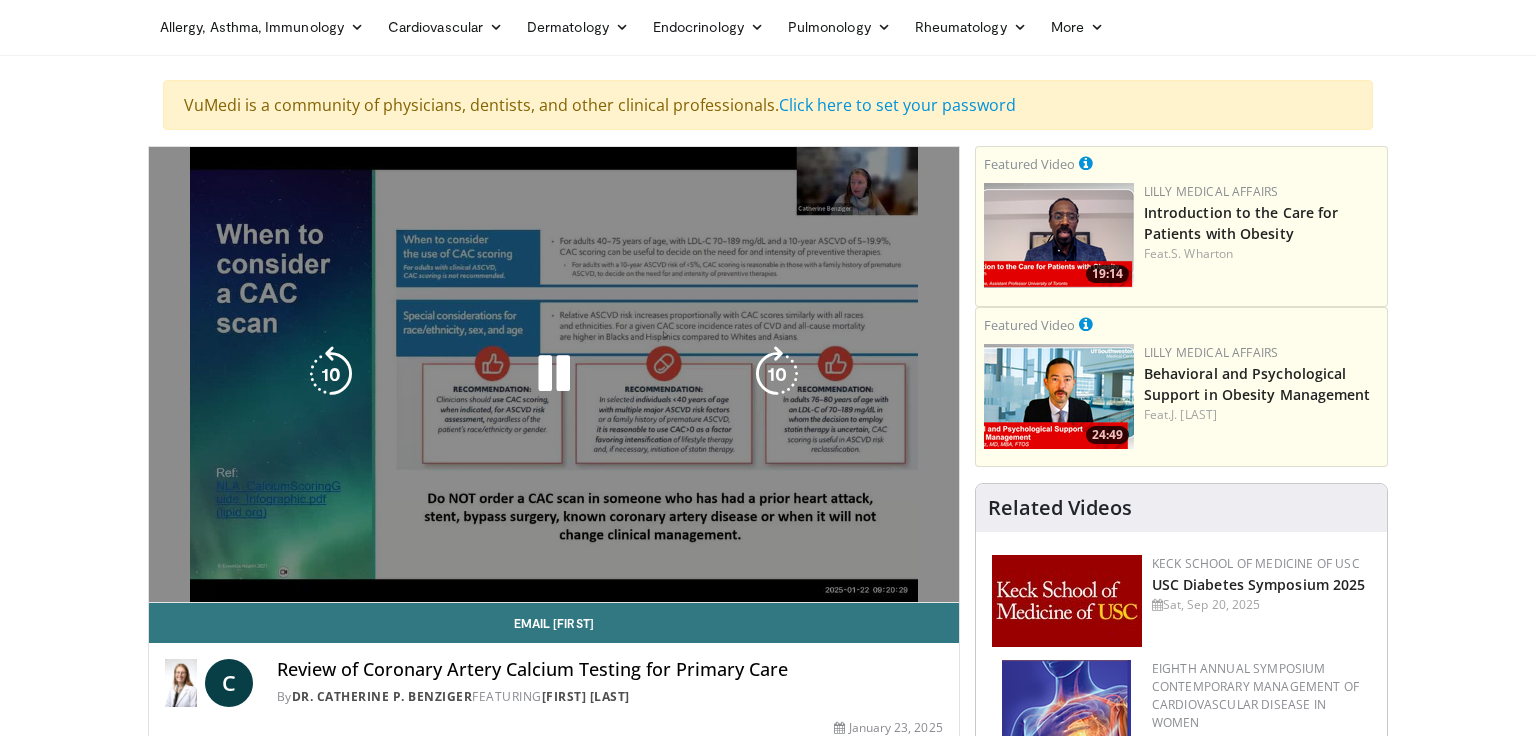 click on "10 seconds
Tap to unmute" at bounding box center [554, 374] 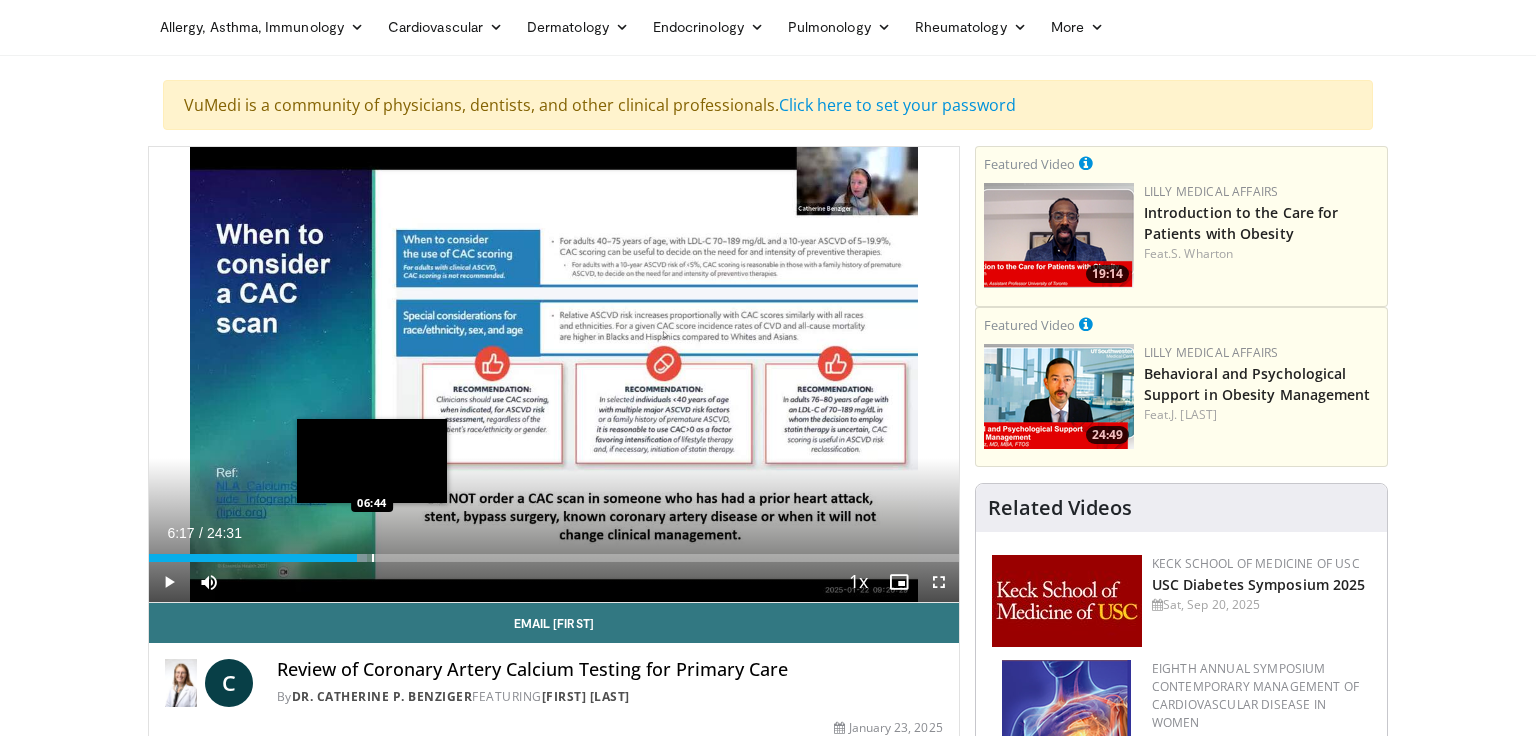 click at bounding box center (373, 558) 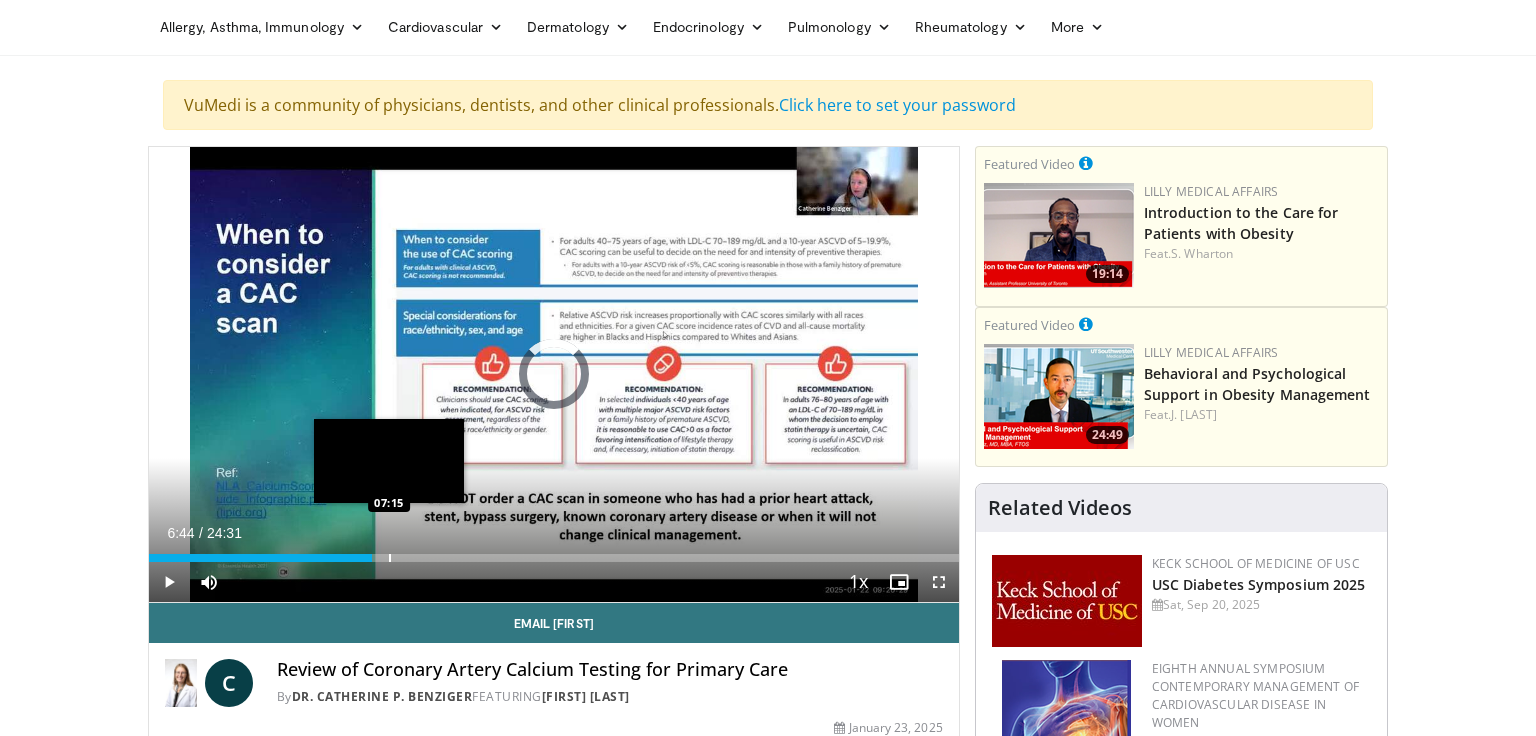 click at bounding box center (390, 558) 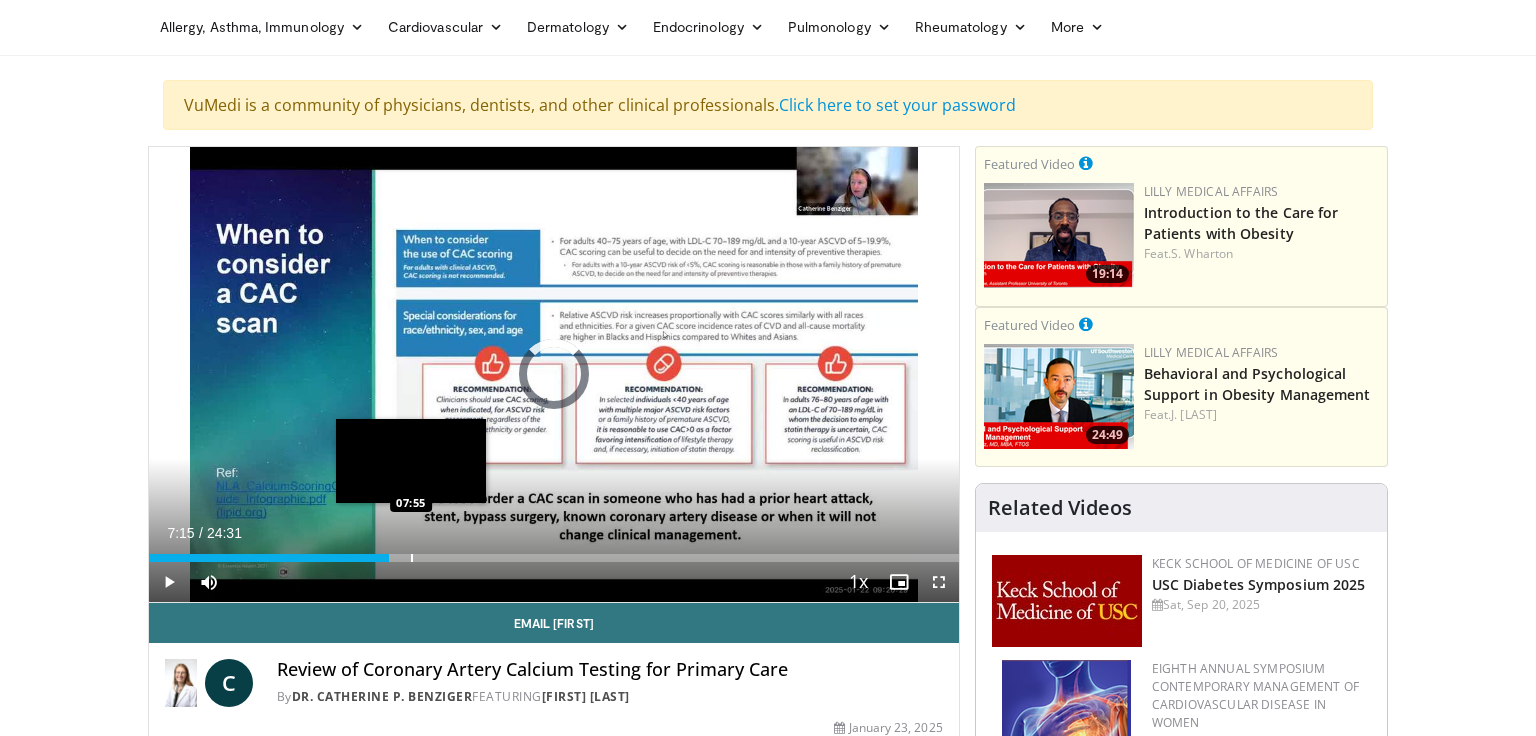 click on "Loaded :  26.97% 07:15 07:55" at bounding box center [554, 558] 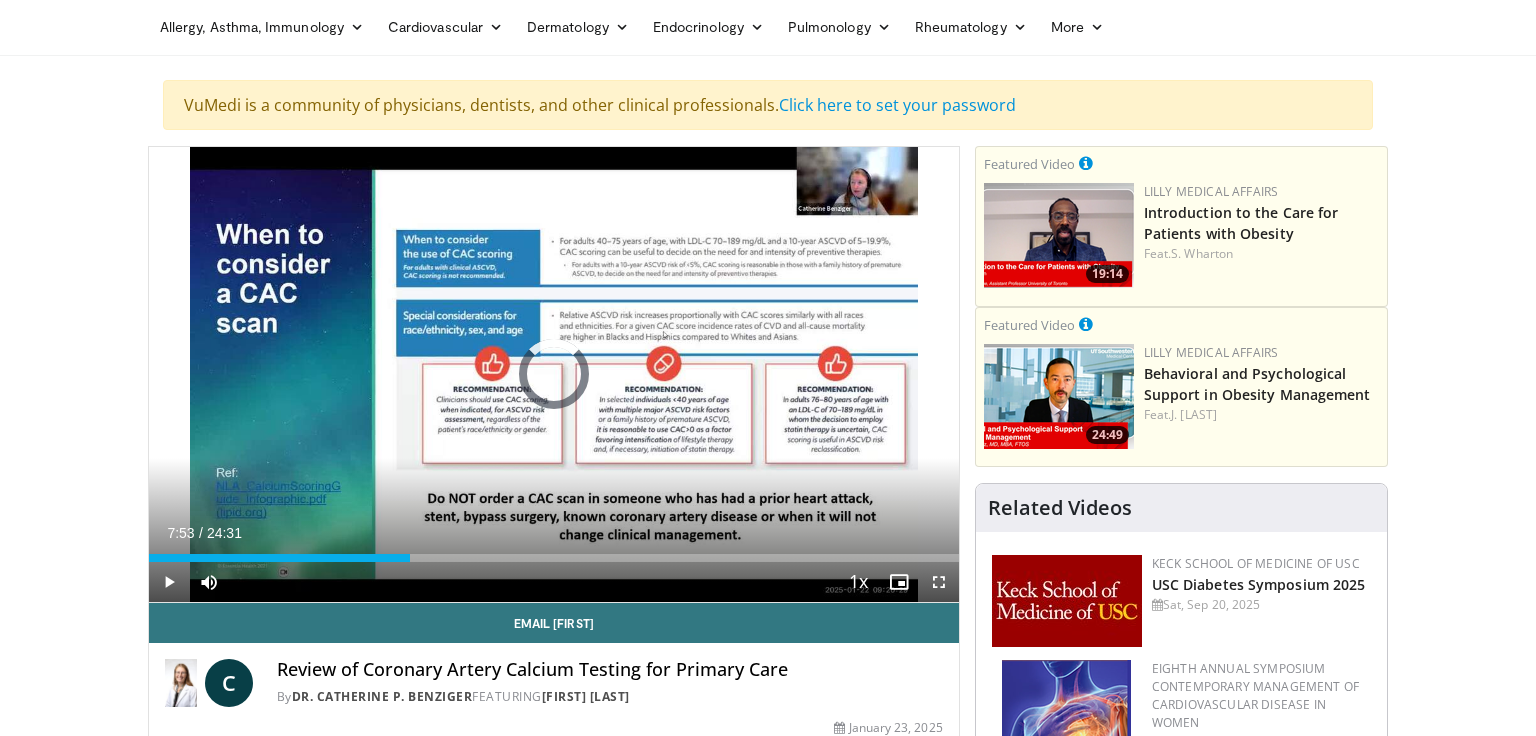 click at bounding box center [169, 582] 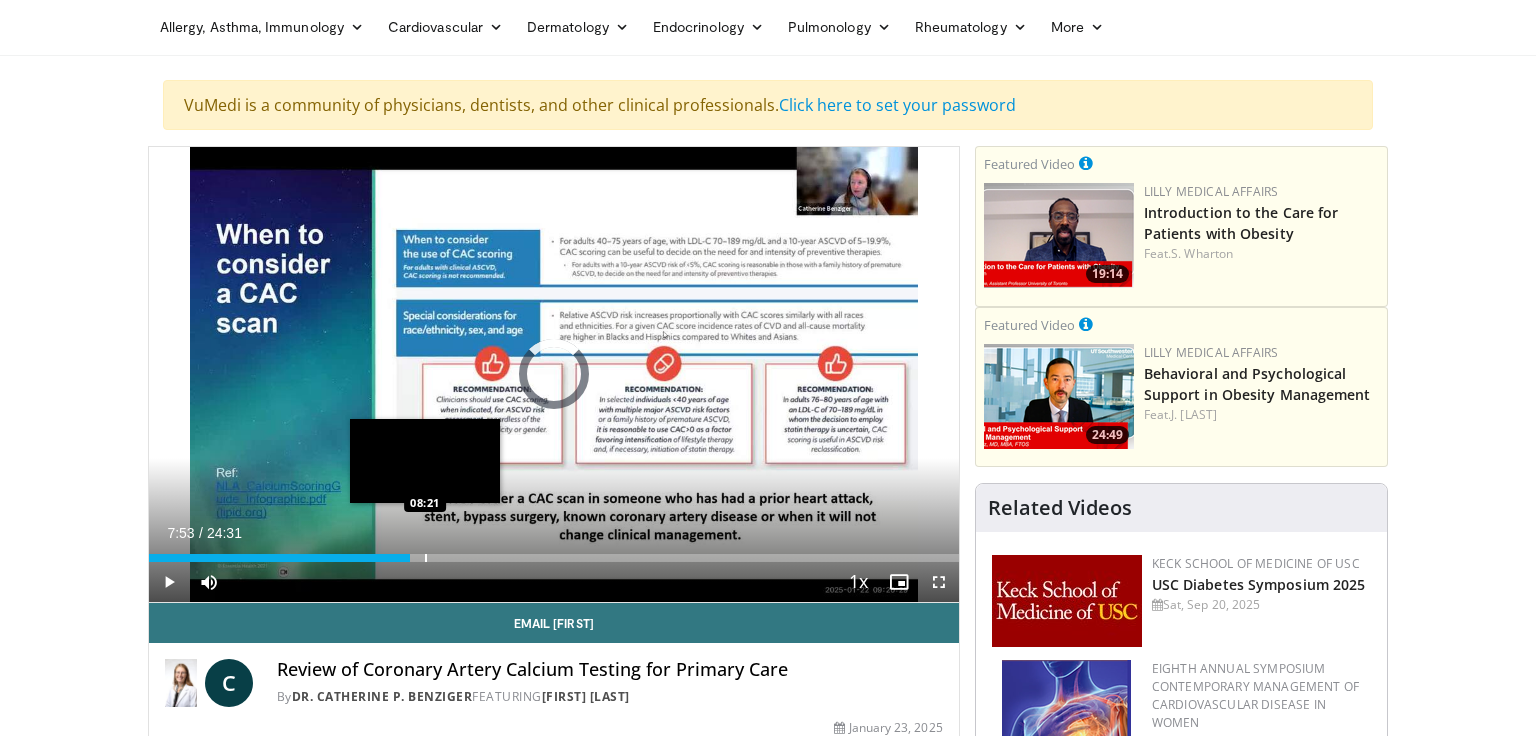 click on "Loaded :  26.97% 07:53 08:21" at bounding box center (554, 558) 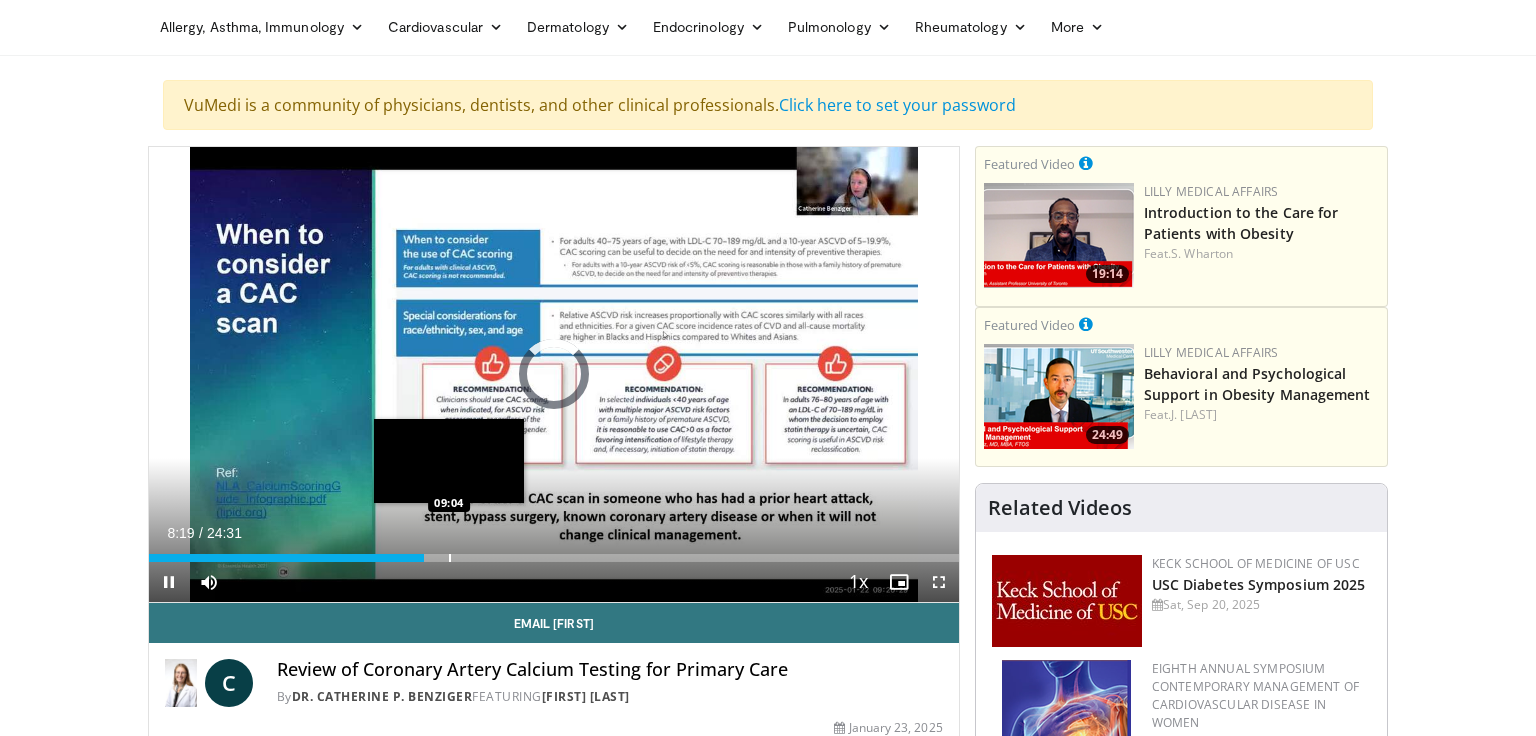 click at bounding box center [450, 558] 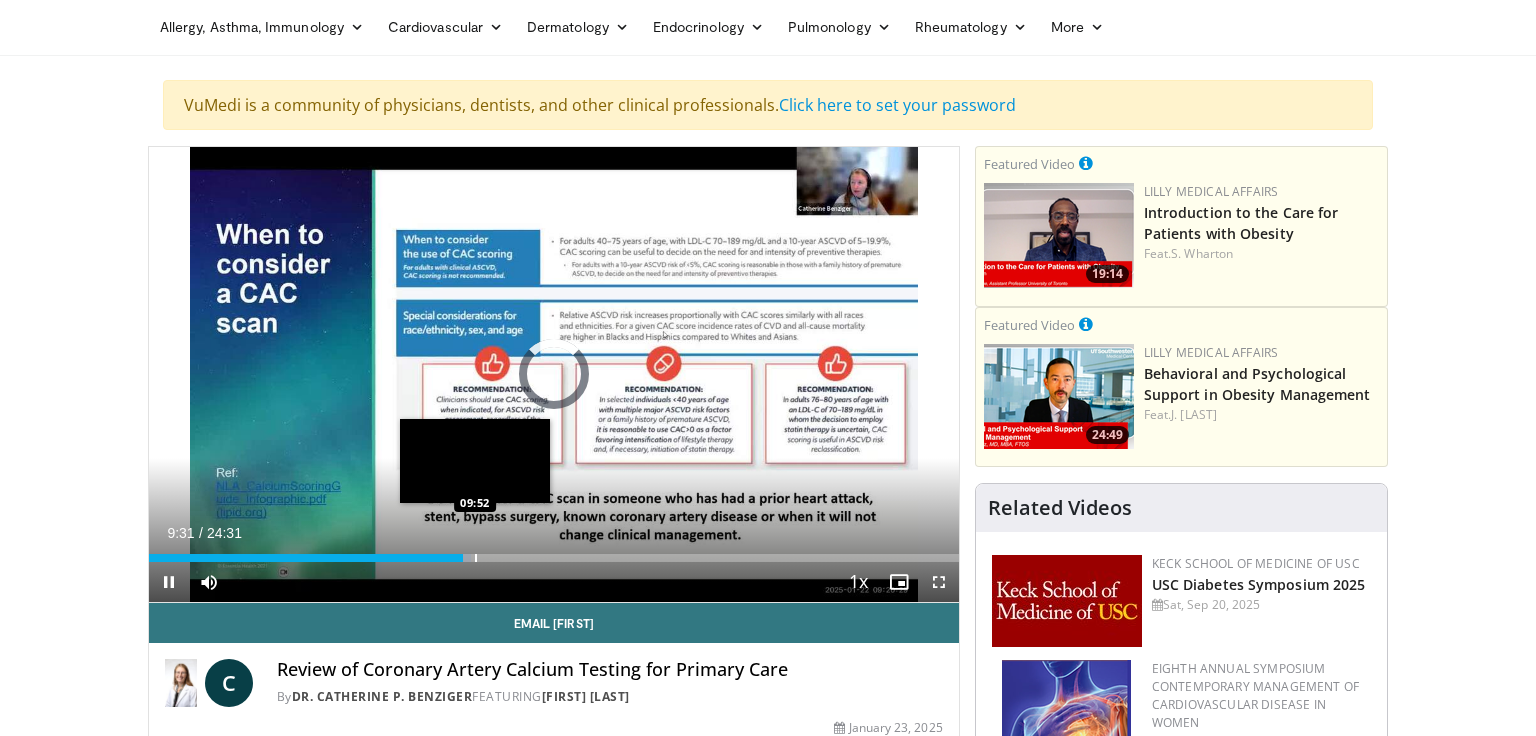 click at bounding box center (476, 558) 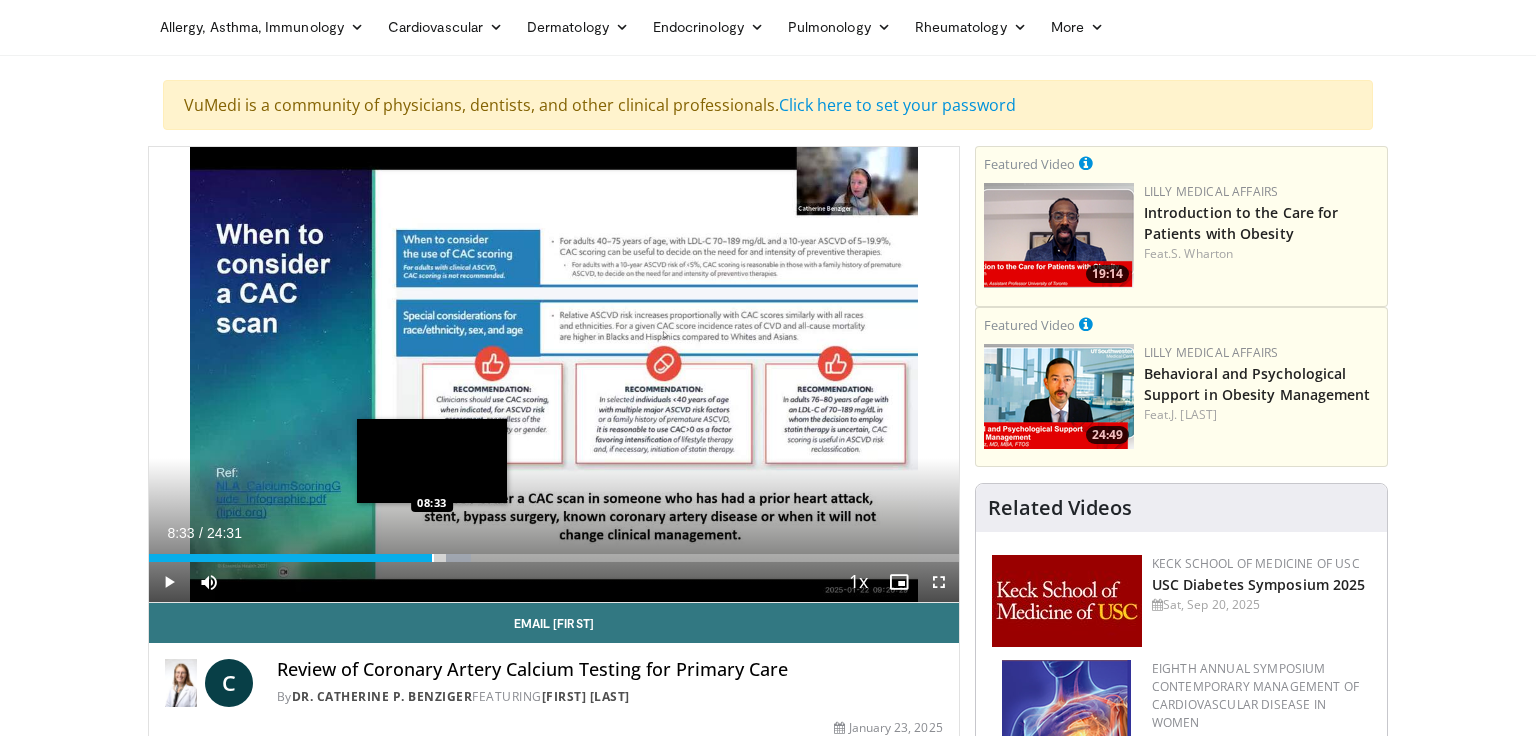 click at bounding box center (433, 558) 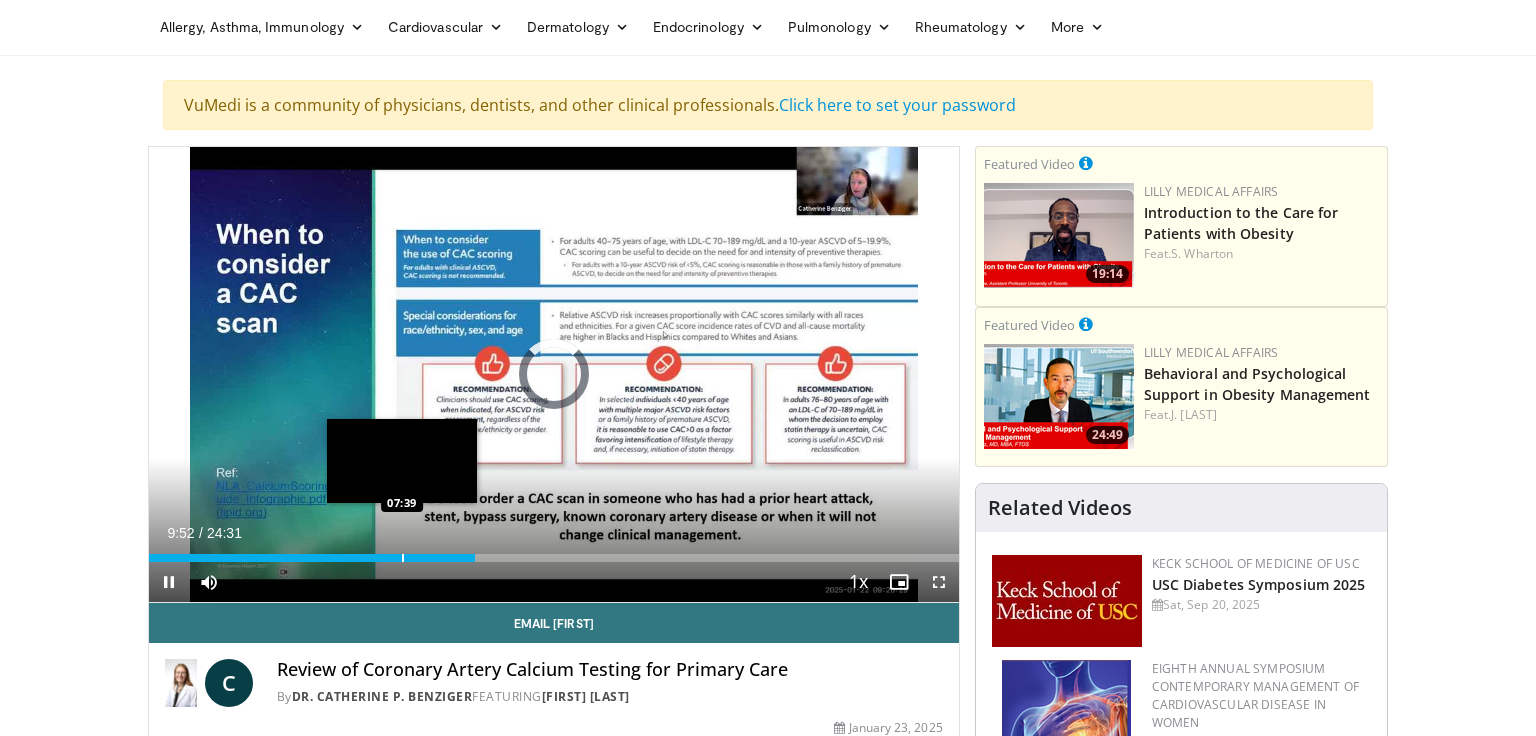 click at bounding box center [403, 558] 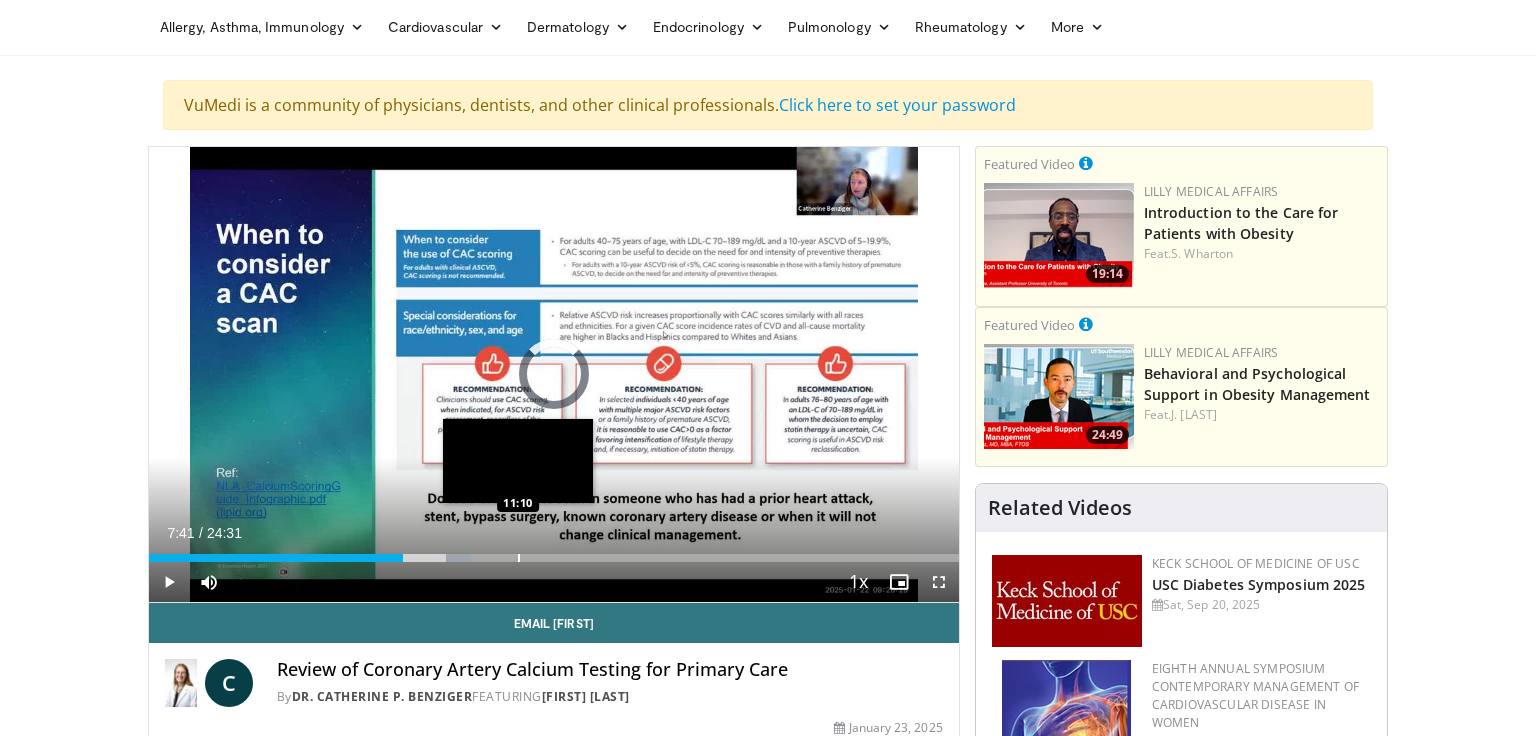 click at bounding box center (519, 558) 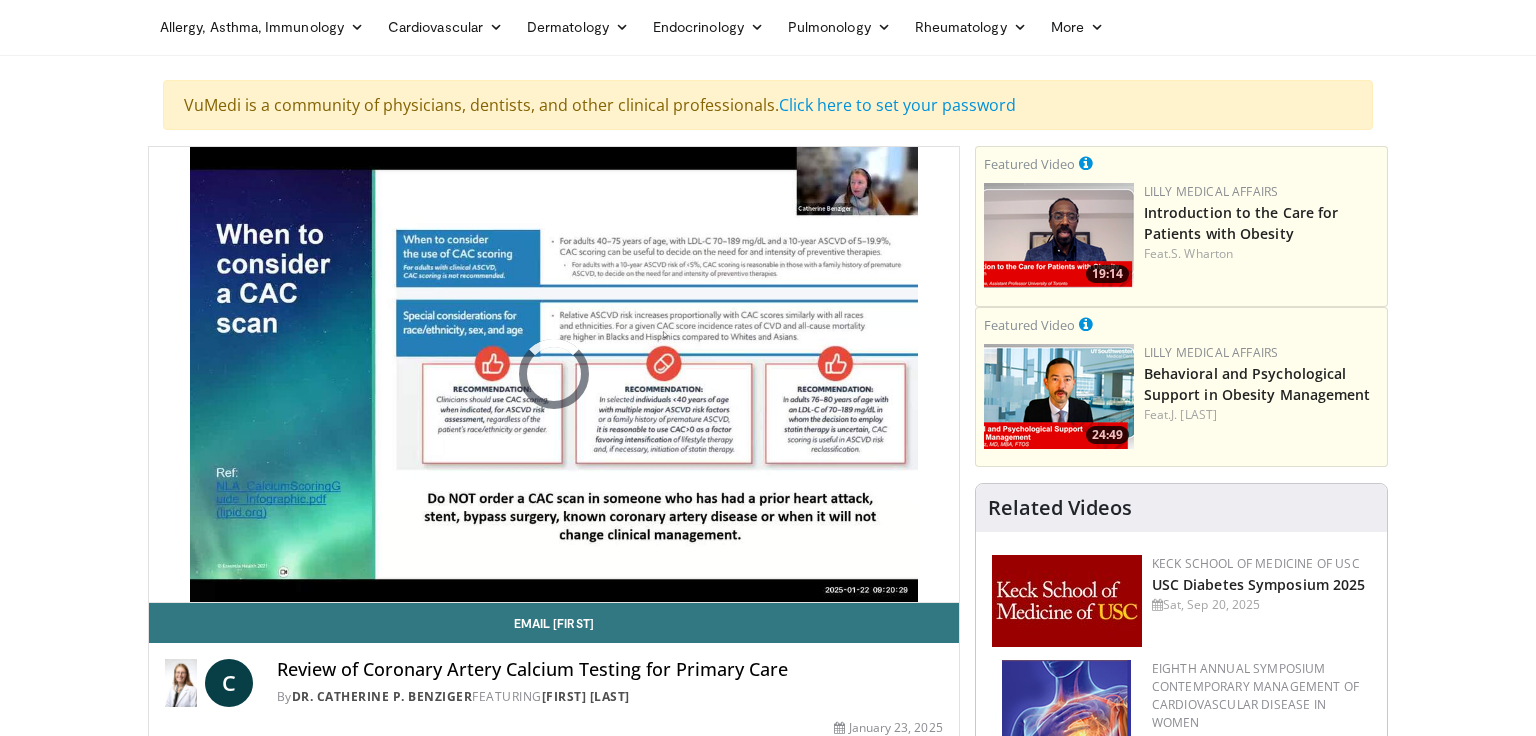scroll, scrollTop: 76, scrollLeft: 0, axis: vertical 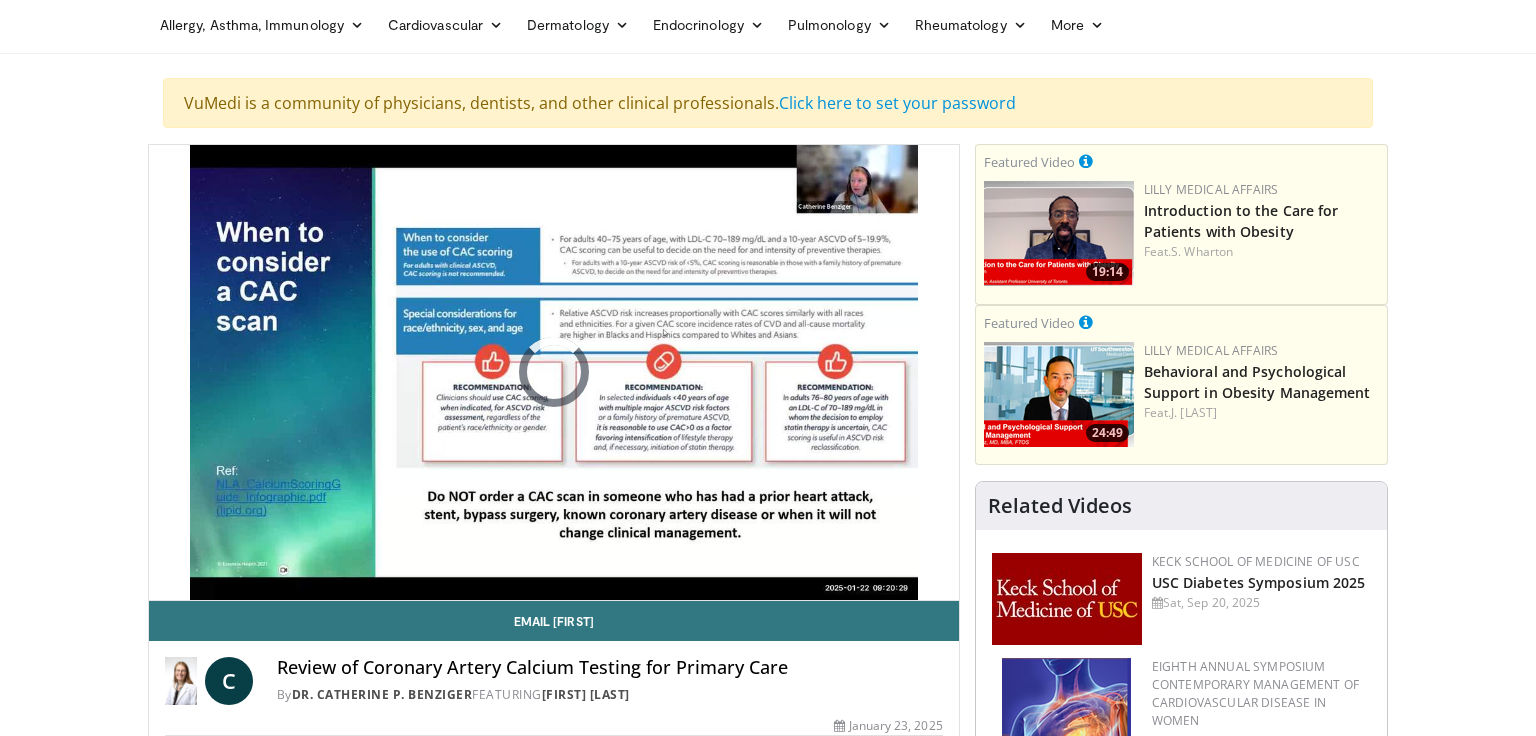 click on "10 seconds
Tap to unmute" at bounding box center [554, 372] 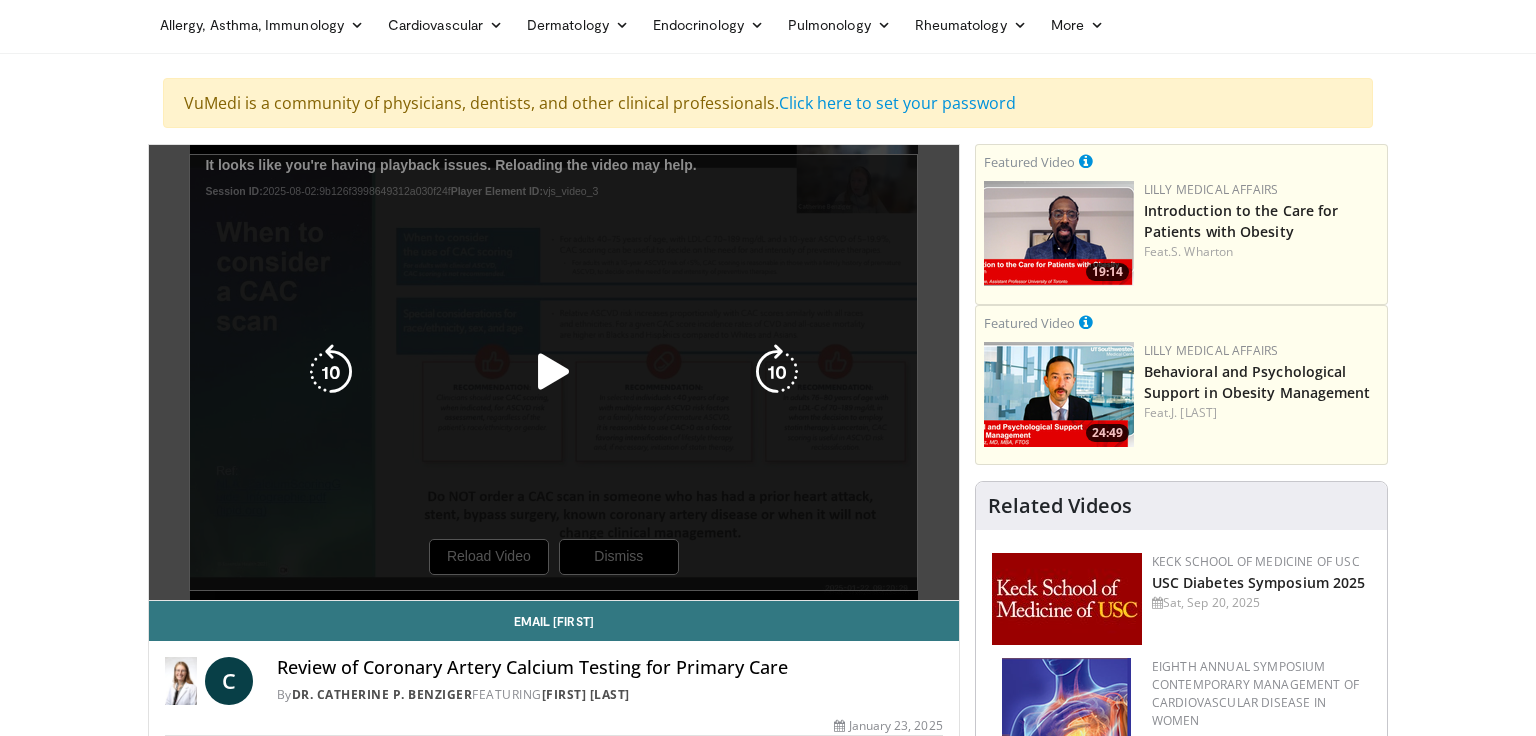 click at bounding box center [554, 372] 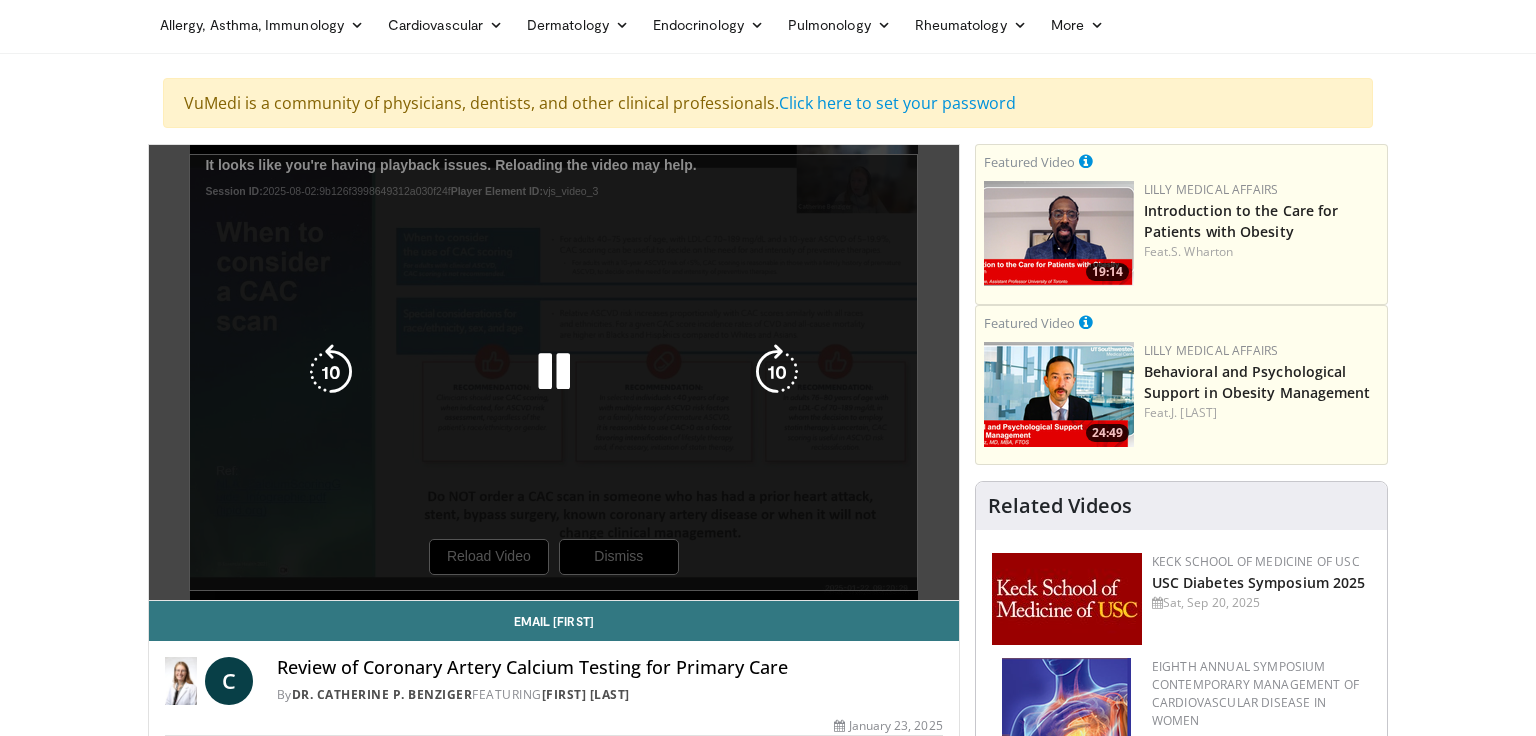 click on "10 seconds
Tap to unmute" at bounding box center [554, 372] 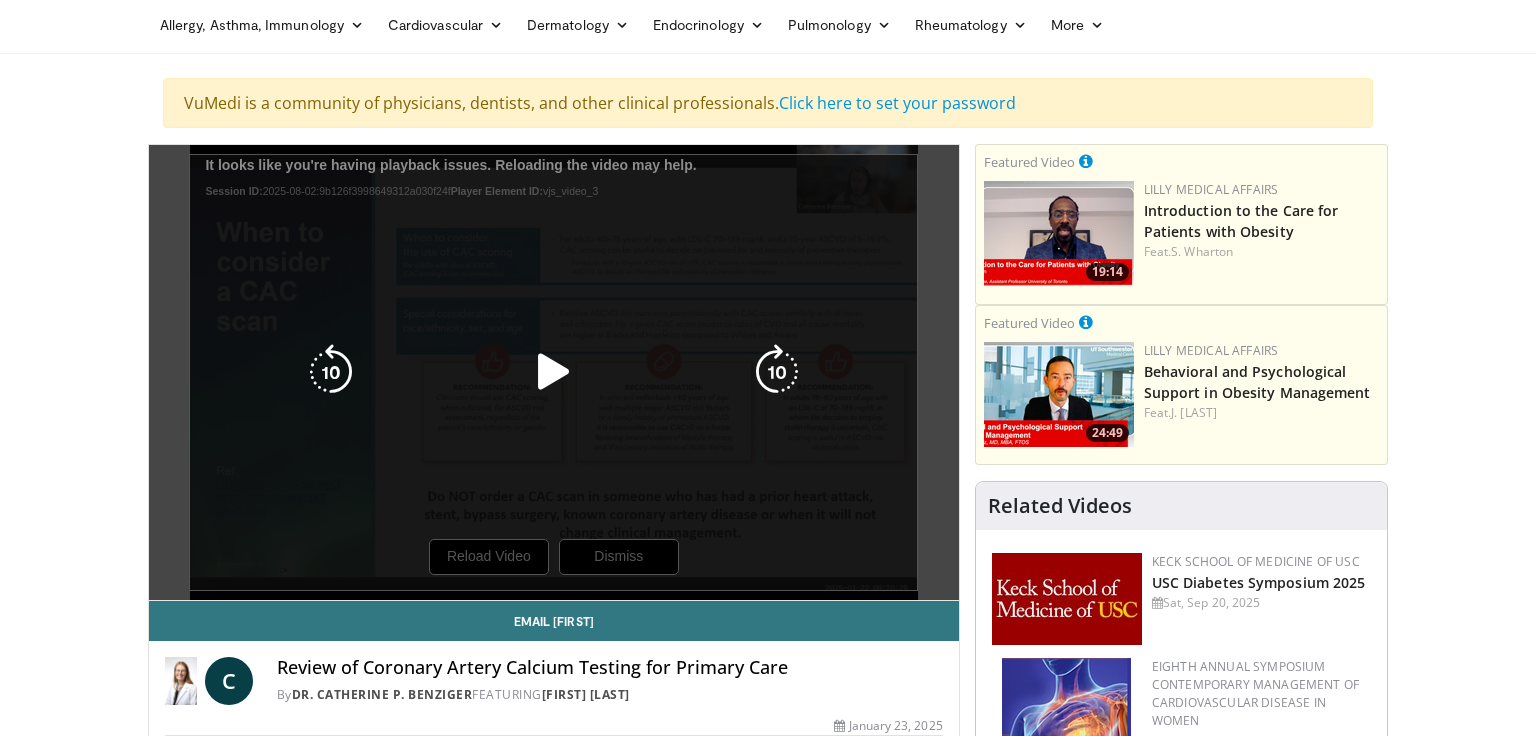 click at bounding box center (554, 372) 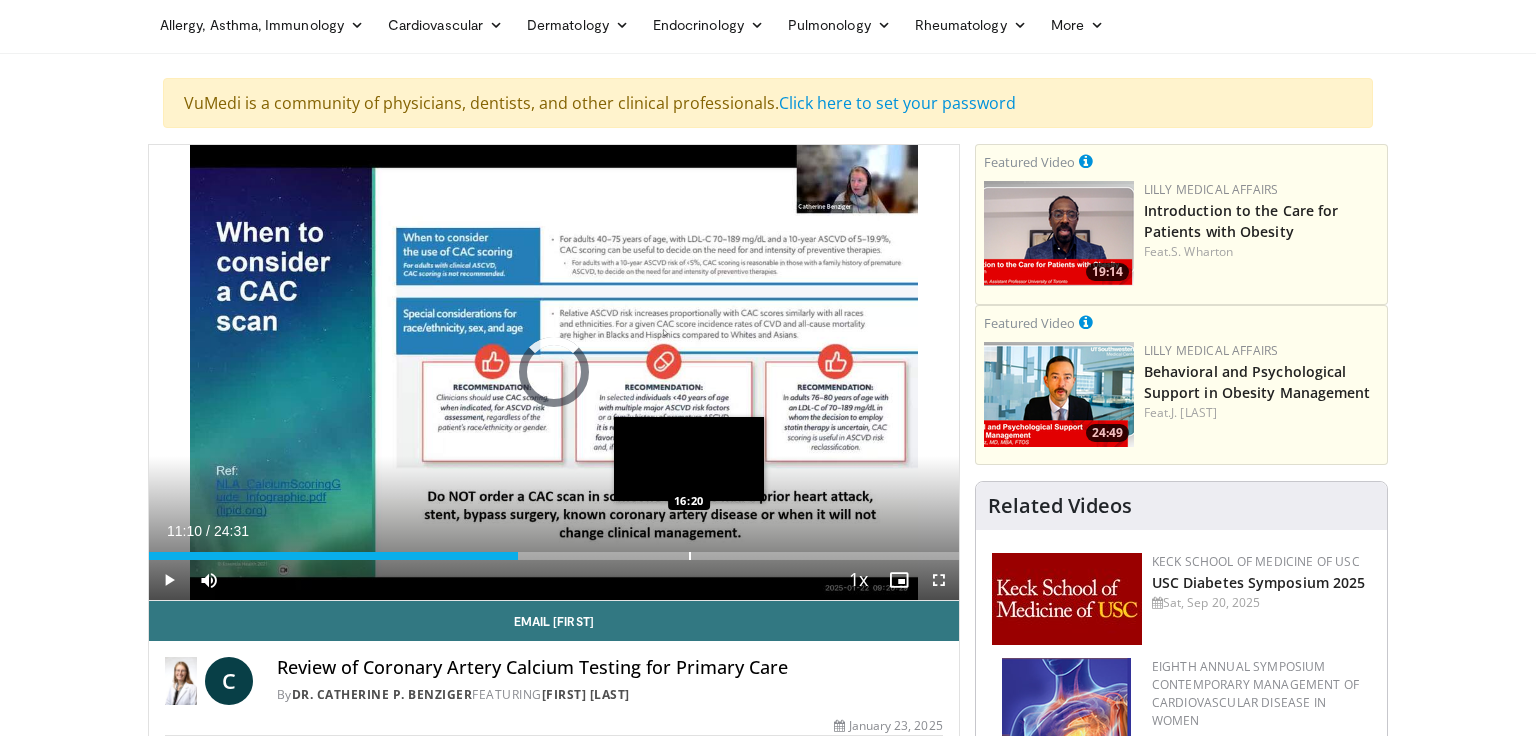 click at bounding box center [690, 556] 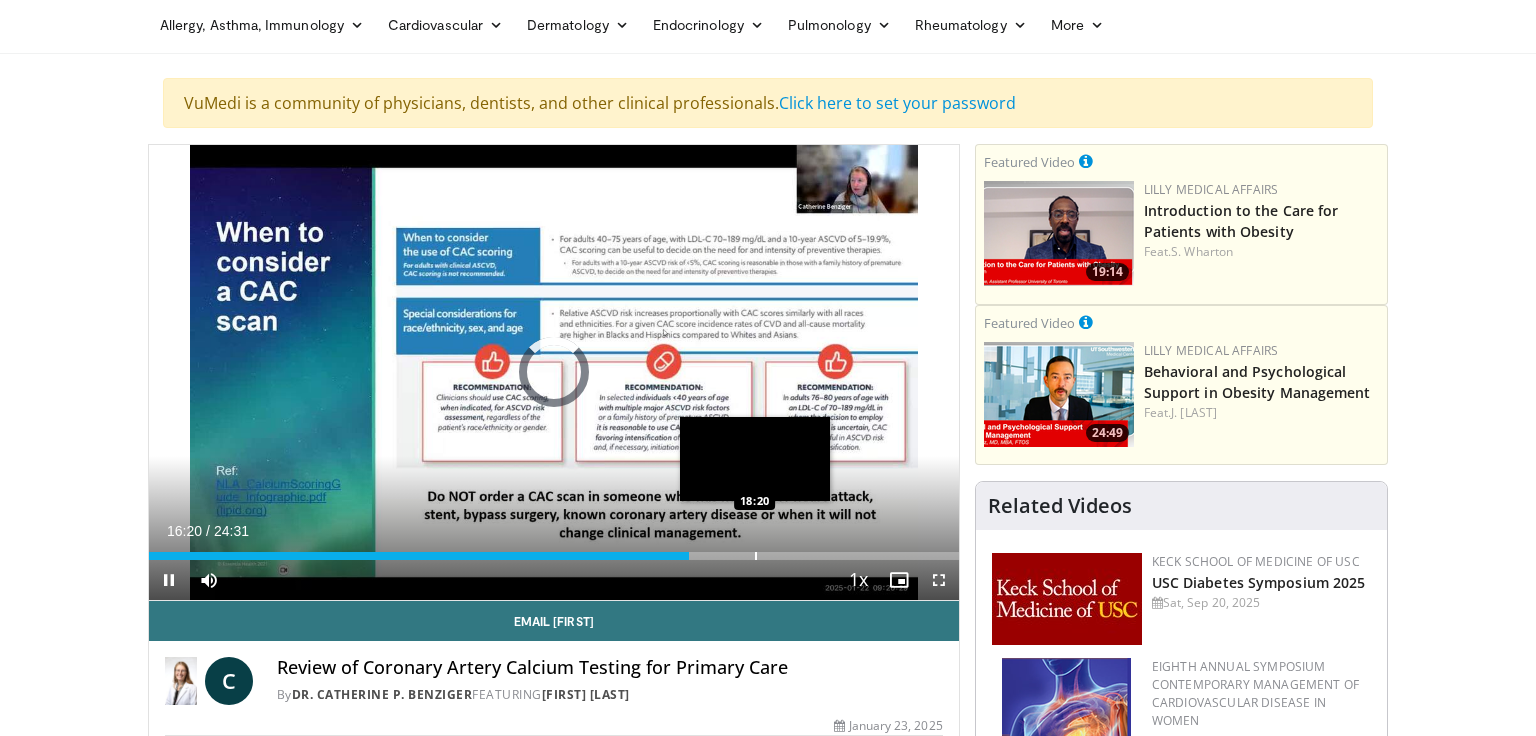 click at bounding box center (756, 556) 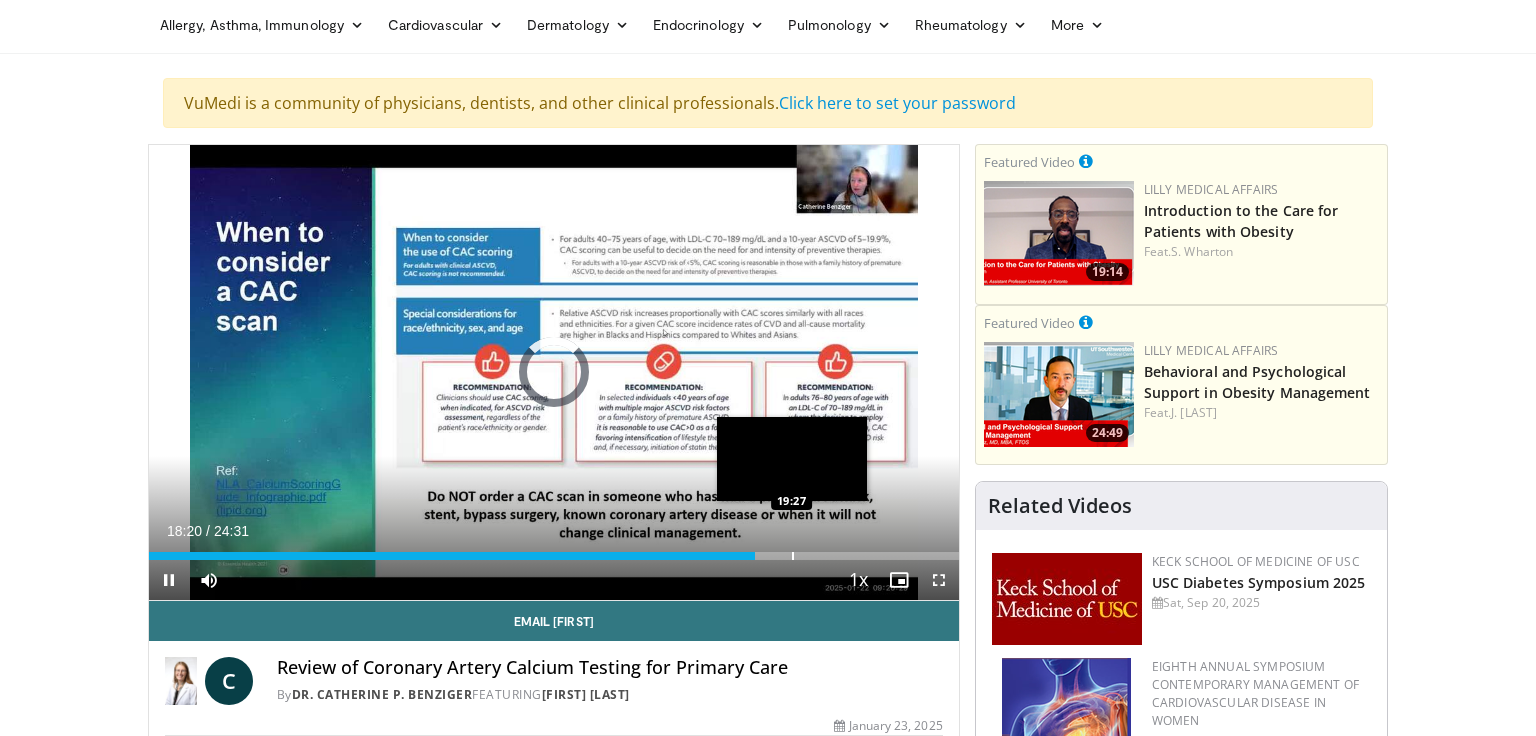 click at bounding box center [793, 556] 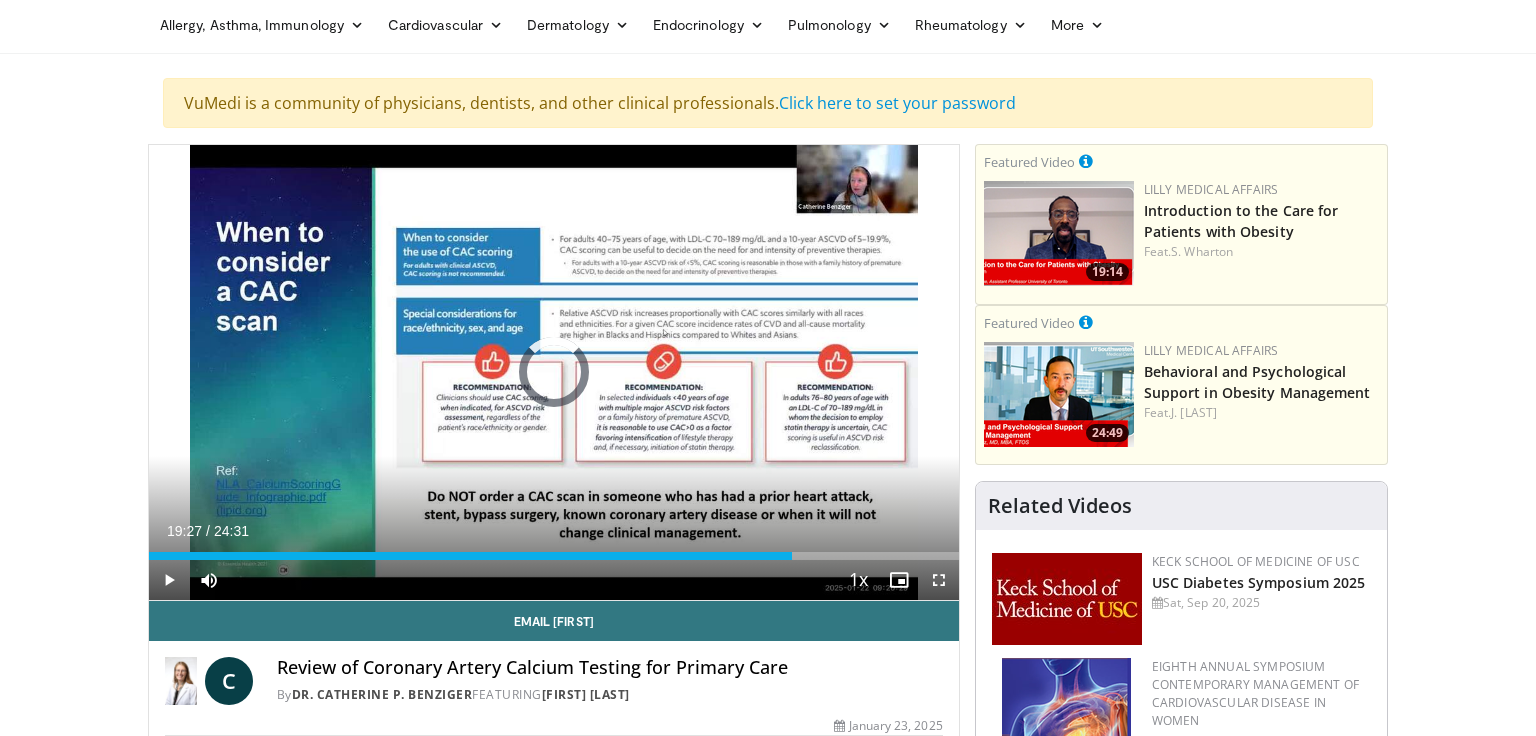 click at bounding box center [839, 556] 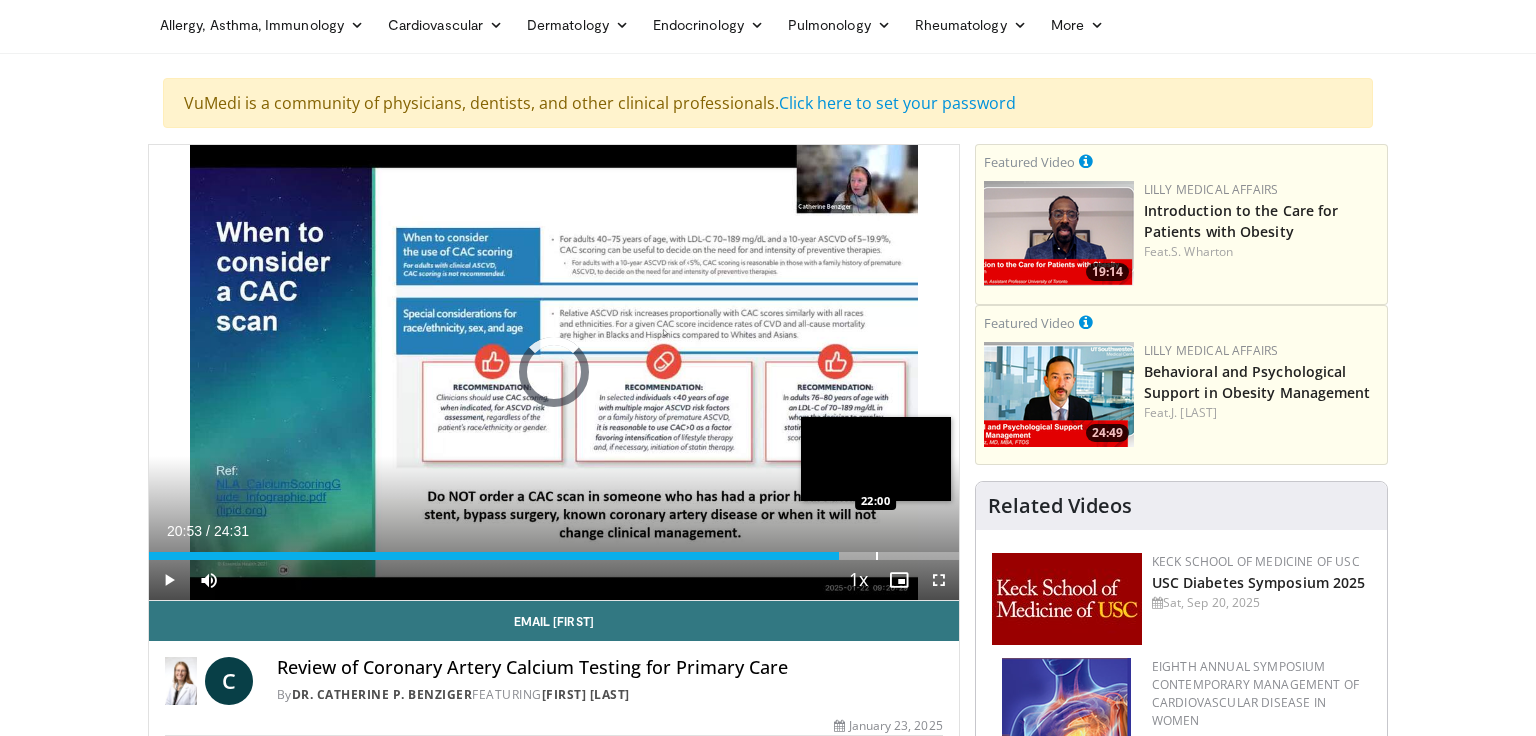click at bounding box center (877, 556) 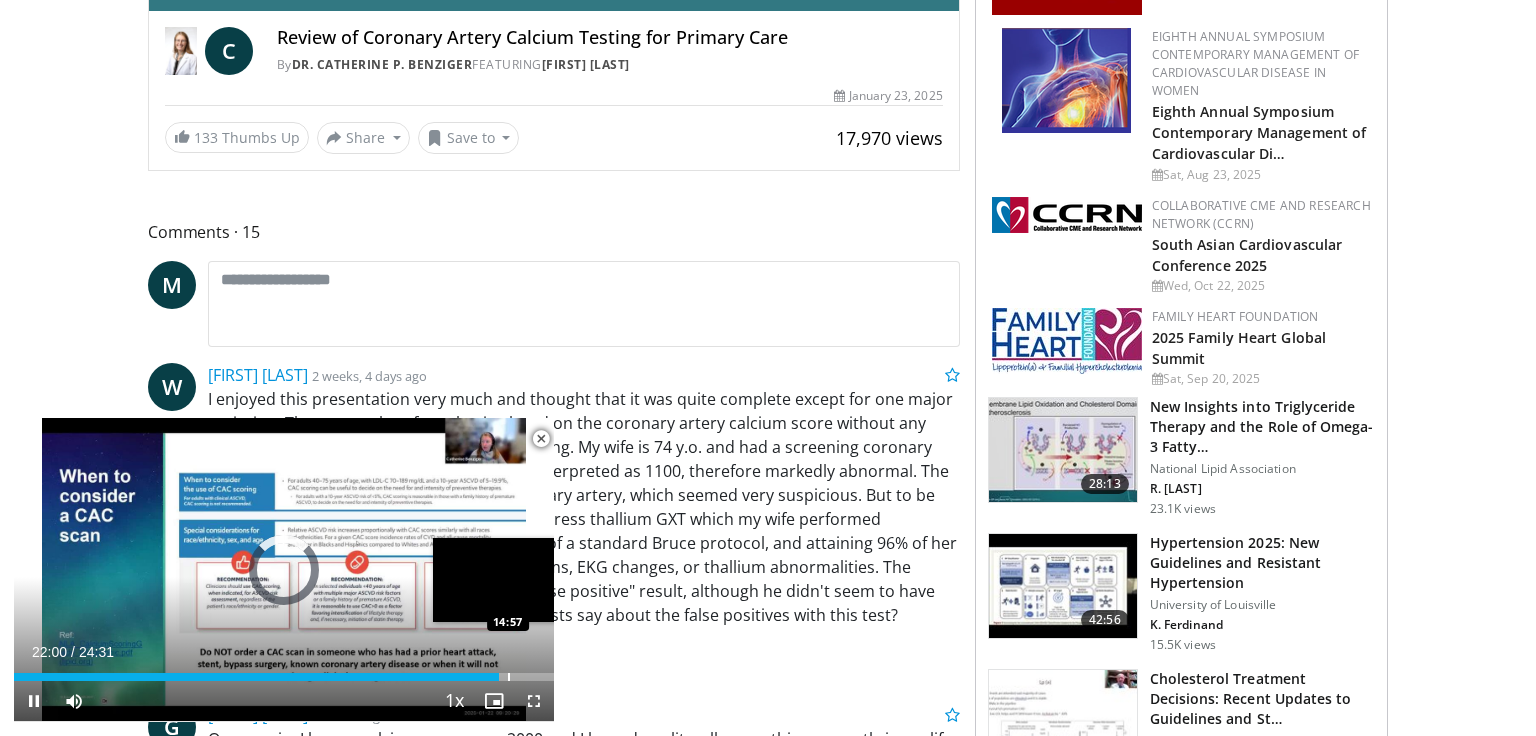 scroll, scrollTop: 708, scrollLeft: 0, axis: vertical 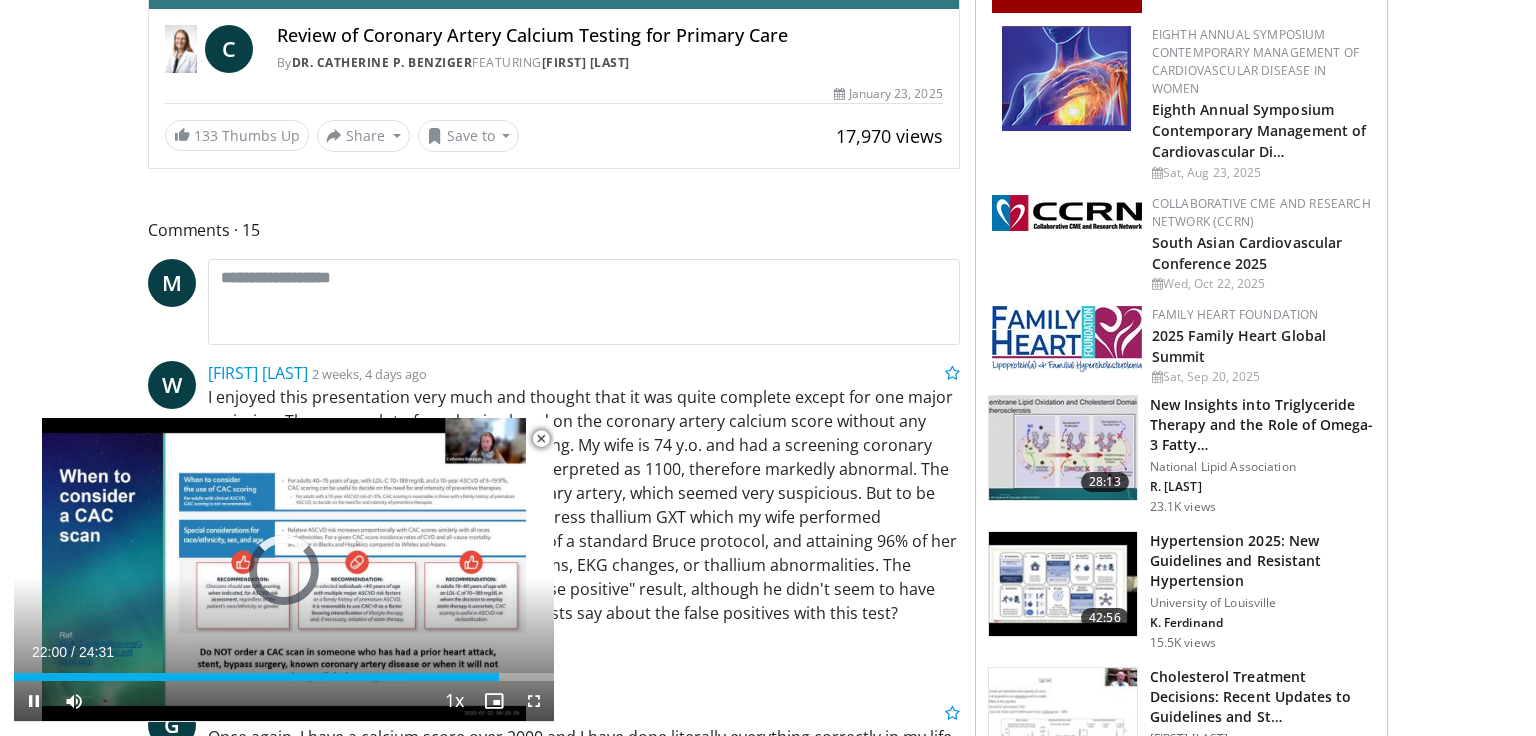 click at bounding box center (541, 439) 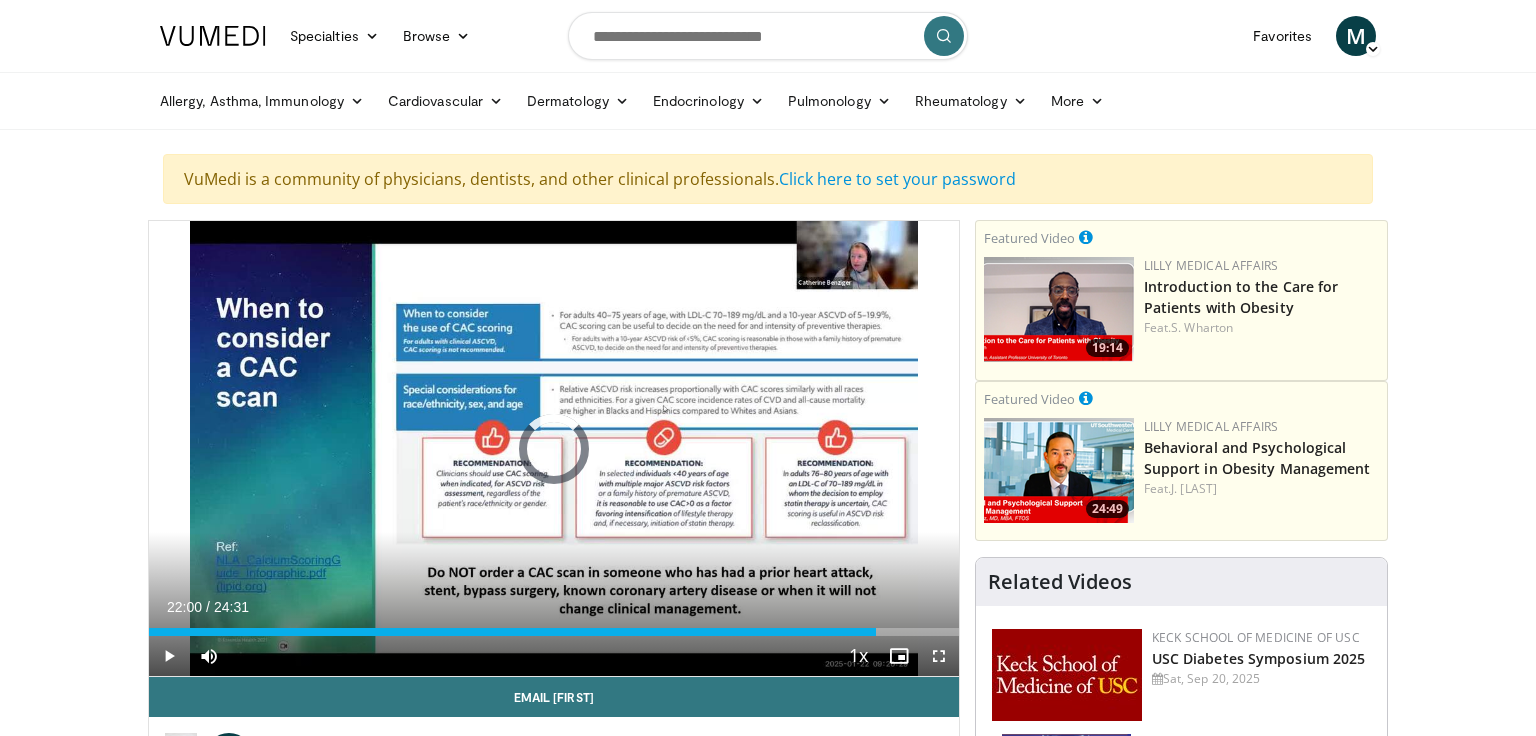 scroll, scrollTop: 0, scrollLeft: 0, axis: both 